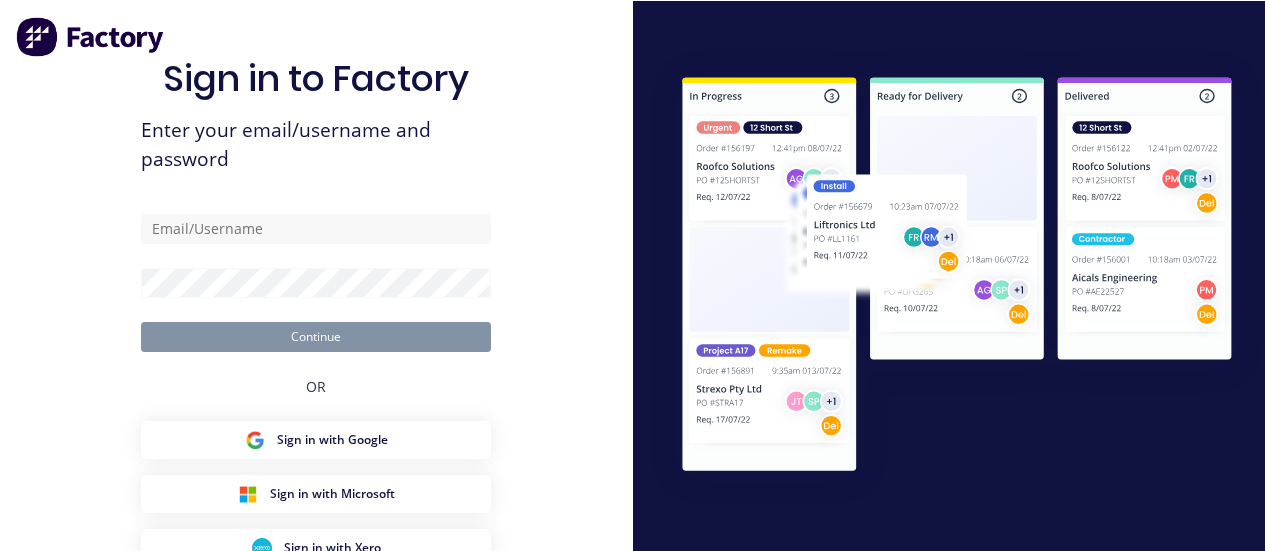scroll, scrollTop: 0, scrollLeft: 0, axis: both 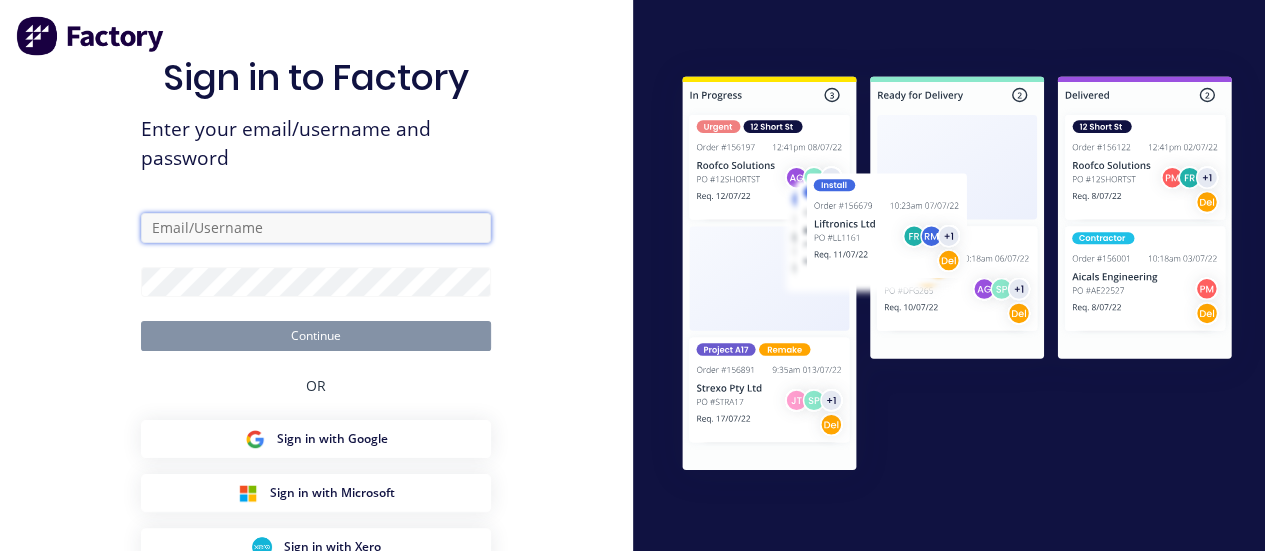 click at bounding box center (316, 228) 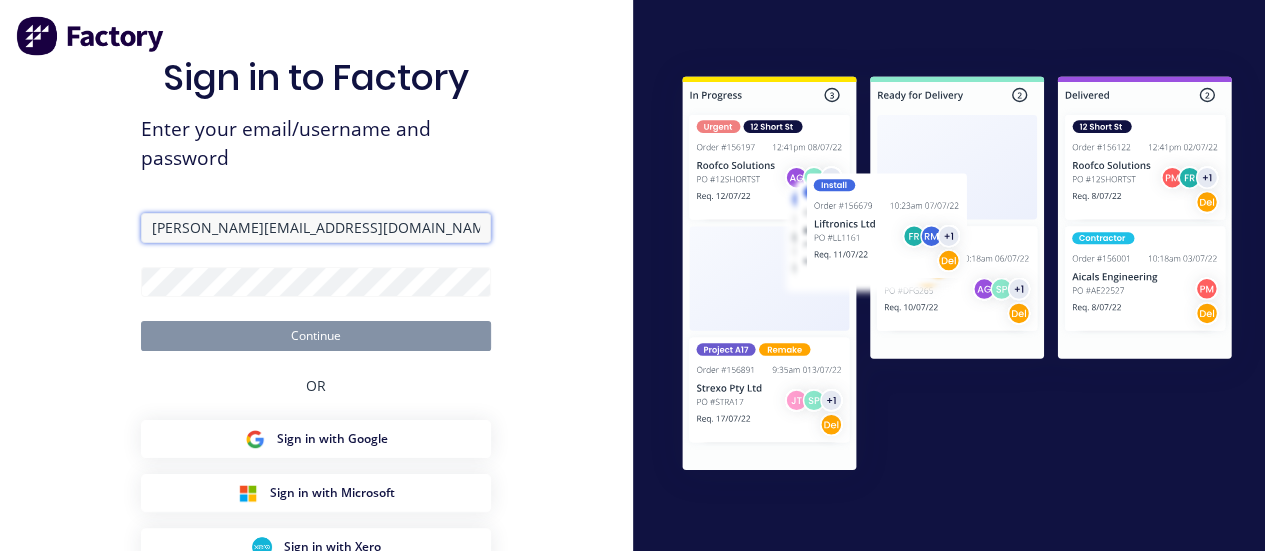 type on "[PERSON_NAME][EMAIL_ADDRESS][DOMAIN_NAME]" 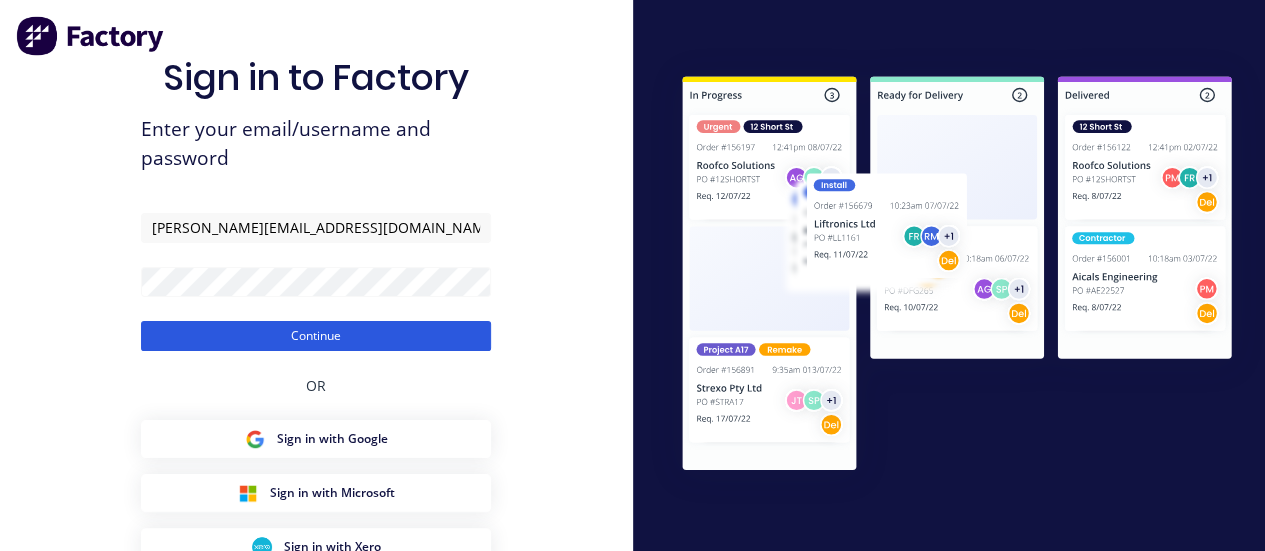 click on "Continue" at bounding box center (316, 336) 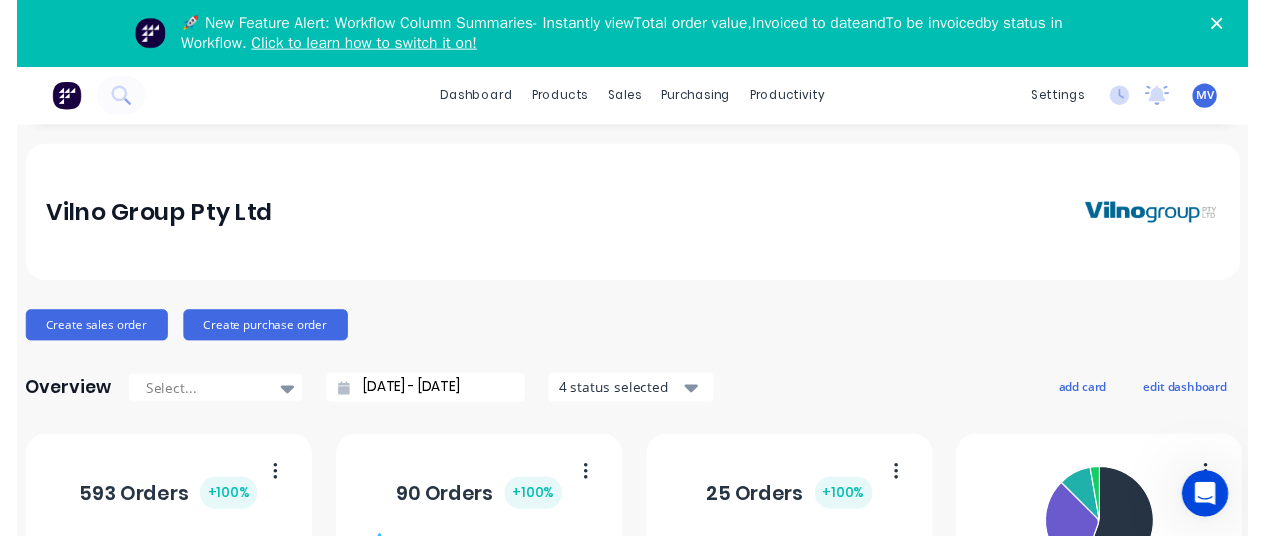 scroll, scrollTop: 0, scrollLeft: 0, axis: both 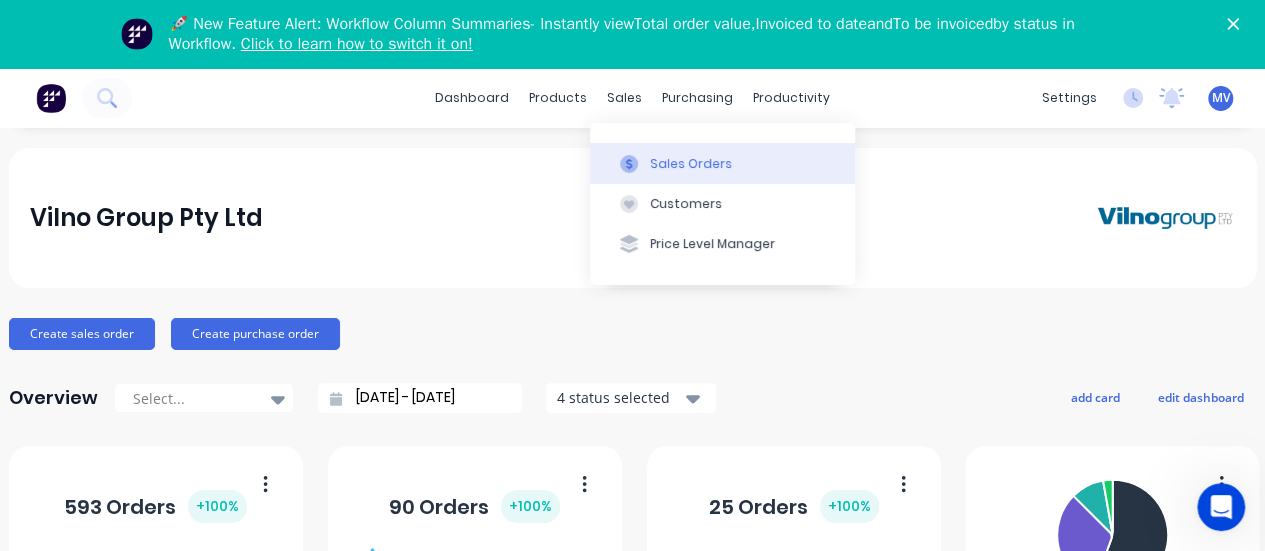 click on "Sales Orders" at bounding box center (691, 164) 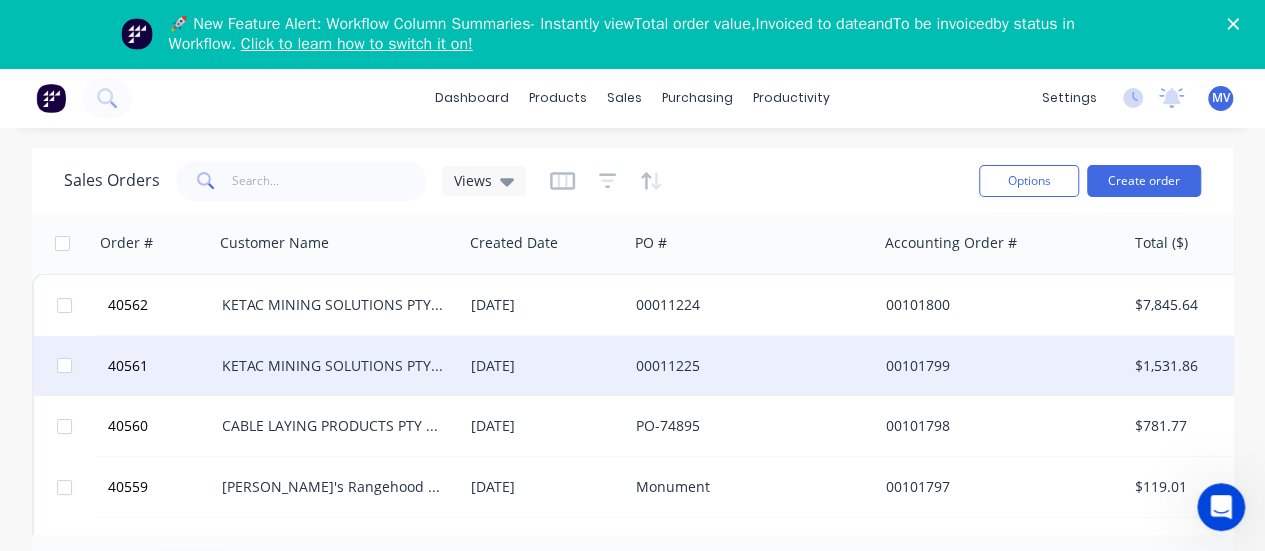 click on "KETAC MINING SOLUTIONS PTY LTD" at bounding box center (333, 366) 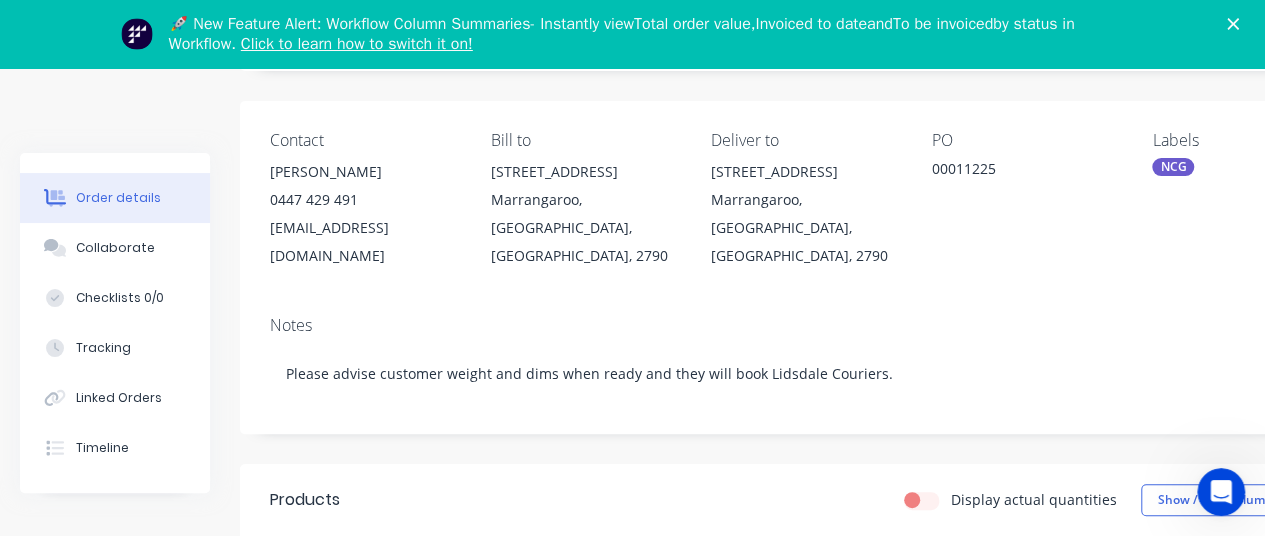 scroll, scrollTop: 500, scrollLeft: 0, axis: vertical 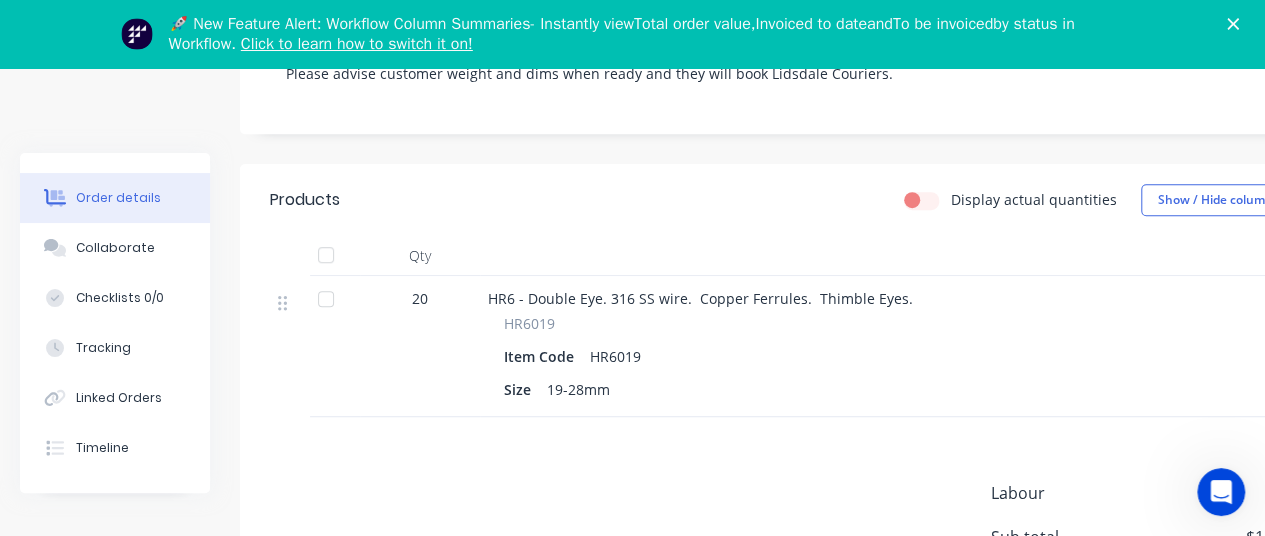 click at bounding box center [326, 299] 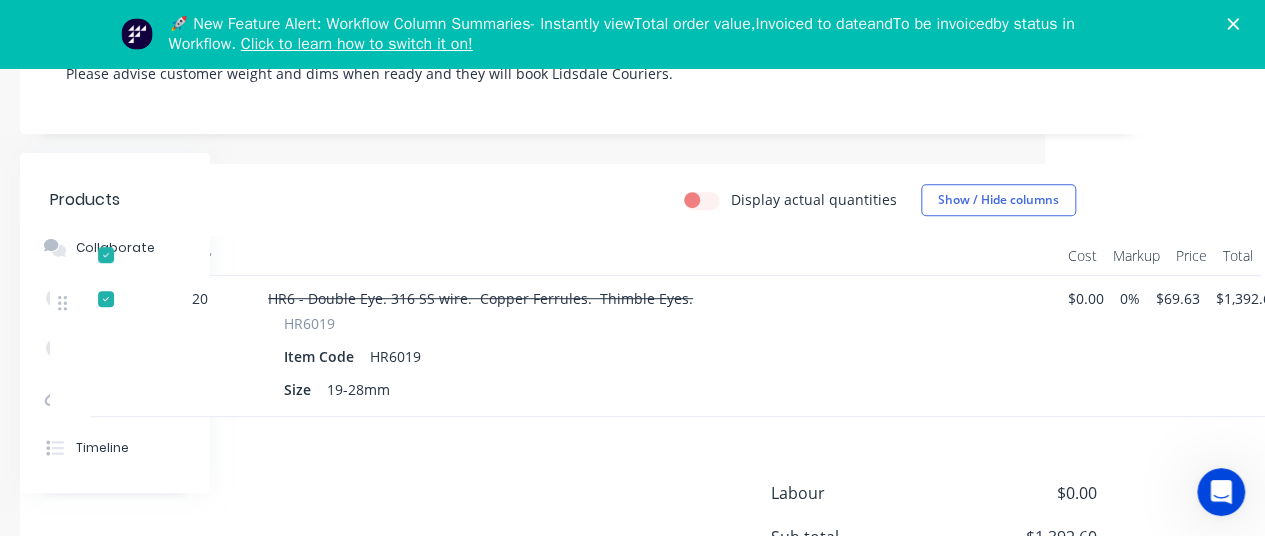 scroll, scrollTop: 500, scrollLeft: 241, axis: both 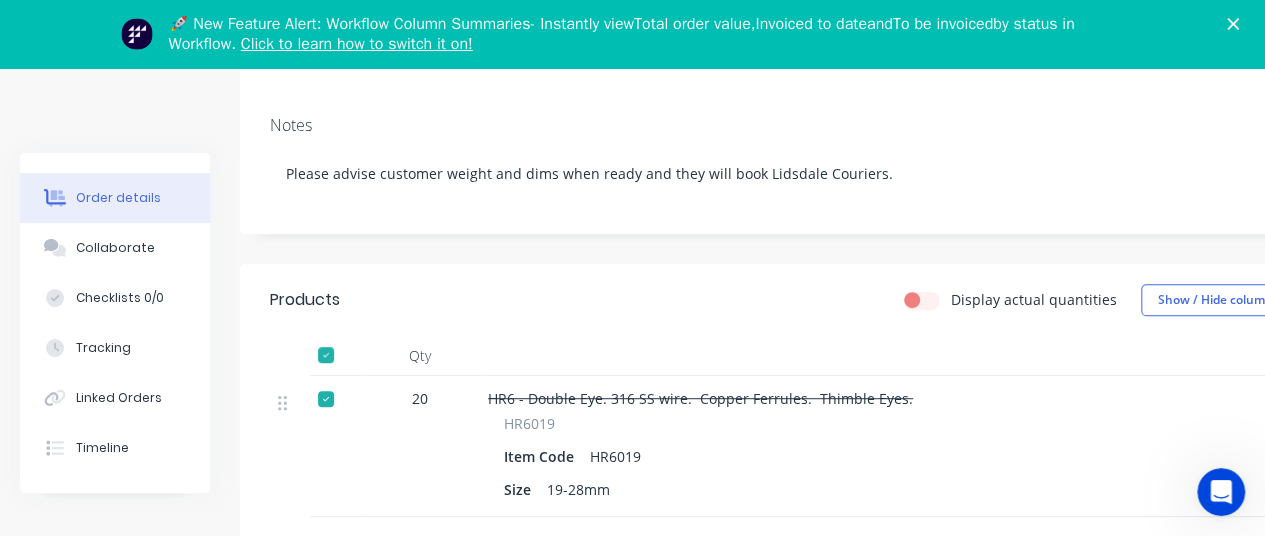 click at bounding box center [326, 355] 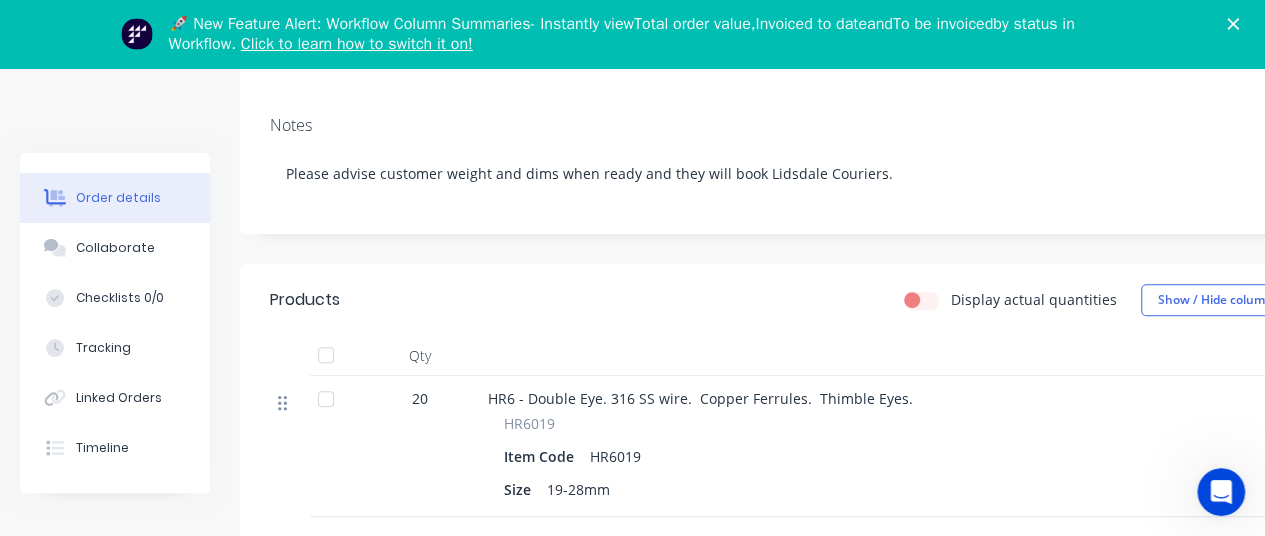 click 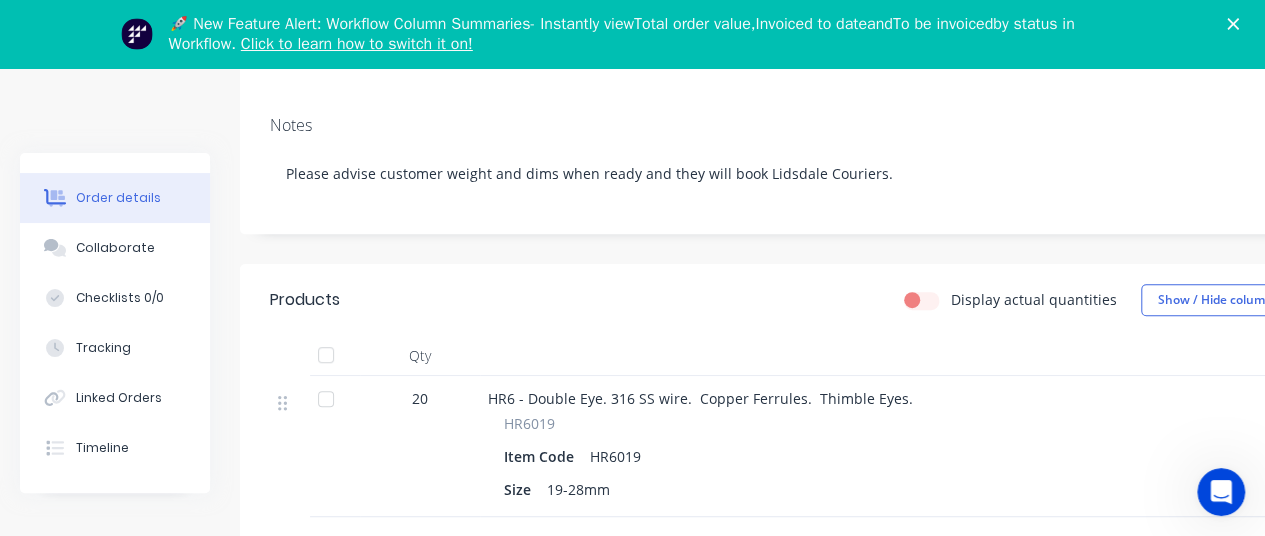 click at bounding box center [290, 401] 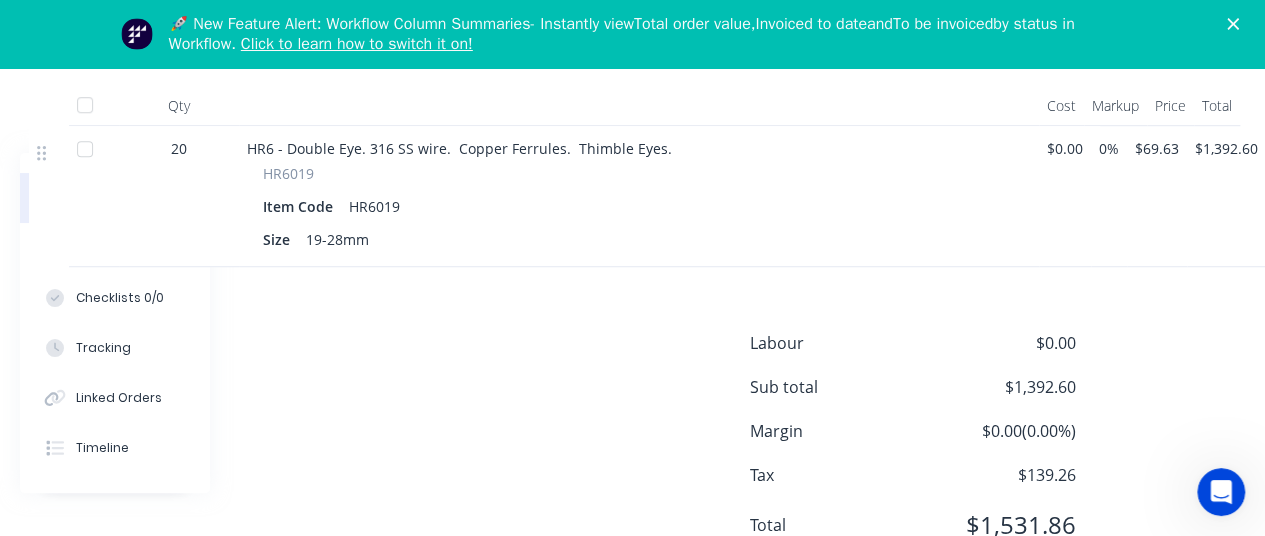 scroll, scrollTop: 708, scrollLeft: 241, axis: both 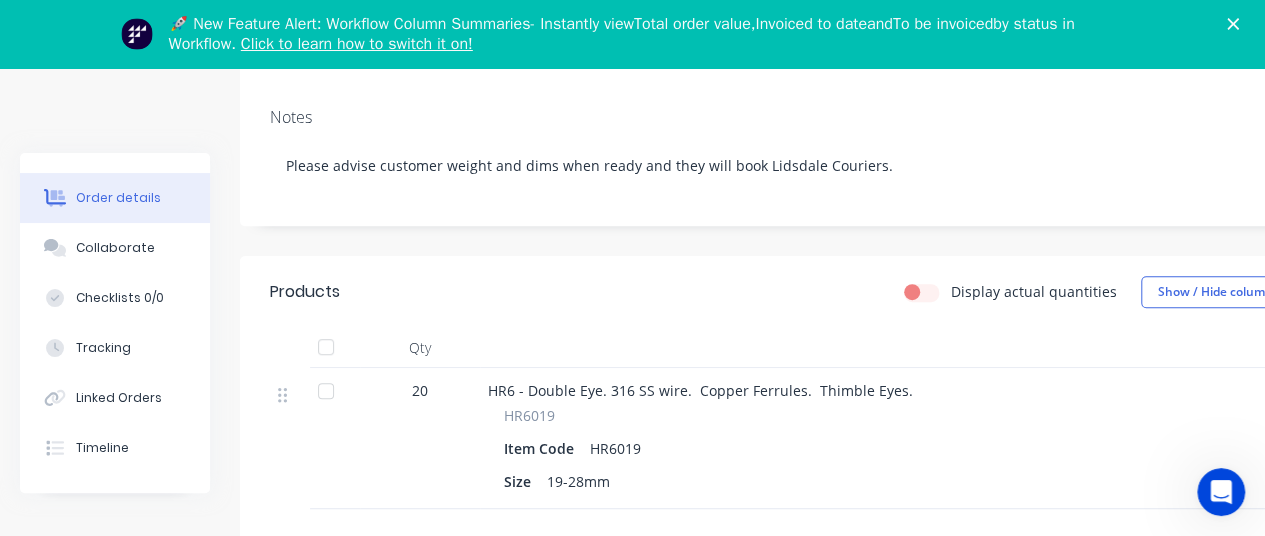 click at bounding box center [290, 393] 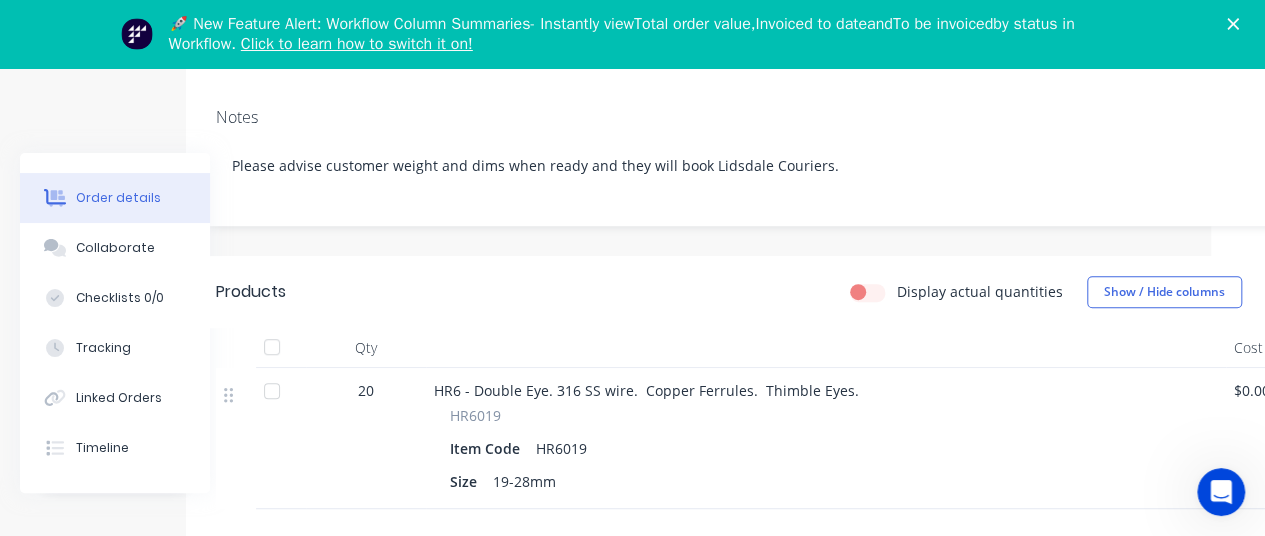 scroll, scrollTop: 408, scrollLeft: 58, axis: both 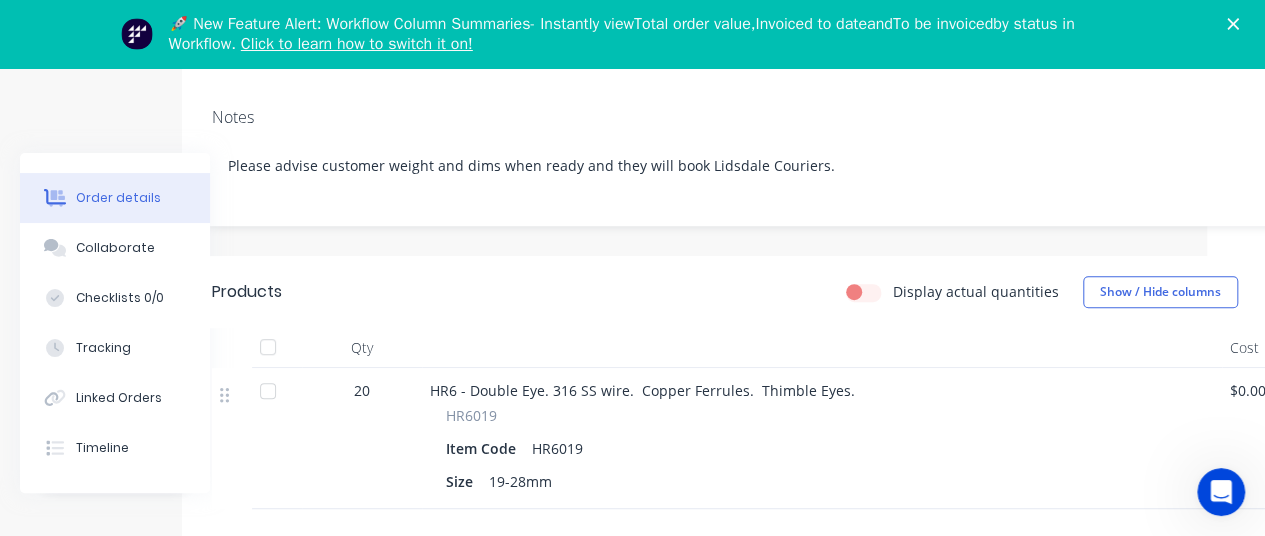 click 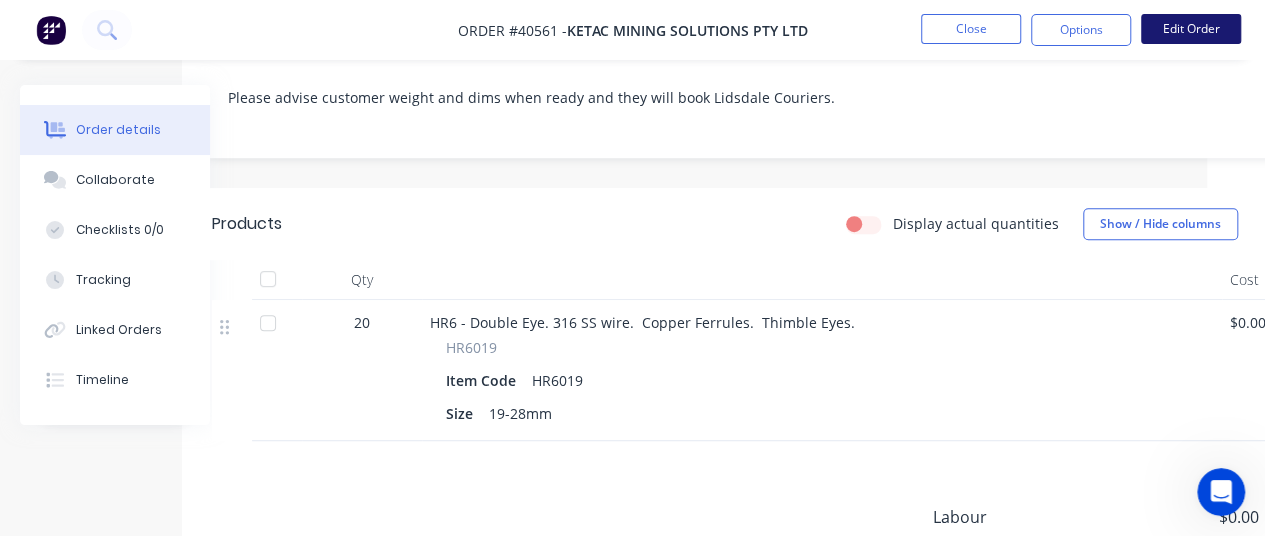 click on "Edit Order" at bounding box center (1191, 29) 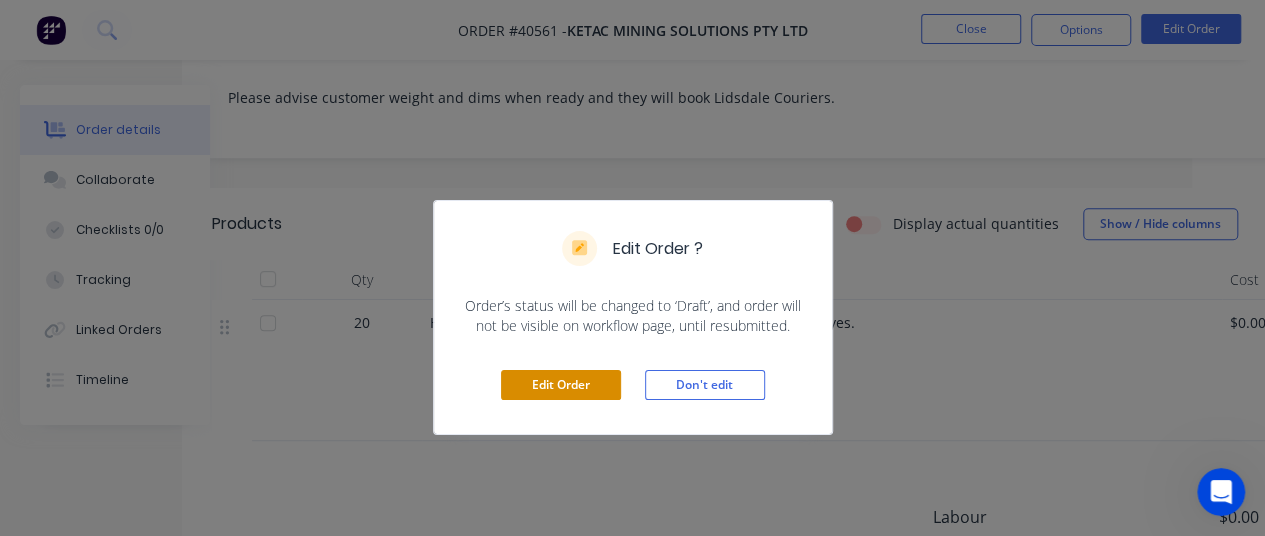click on "Edit Order" at bounding box center [561, 385] 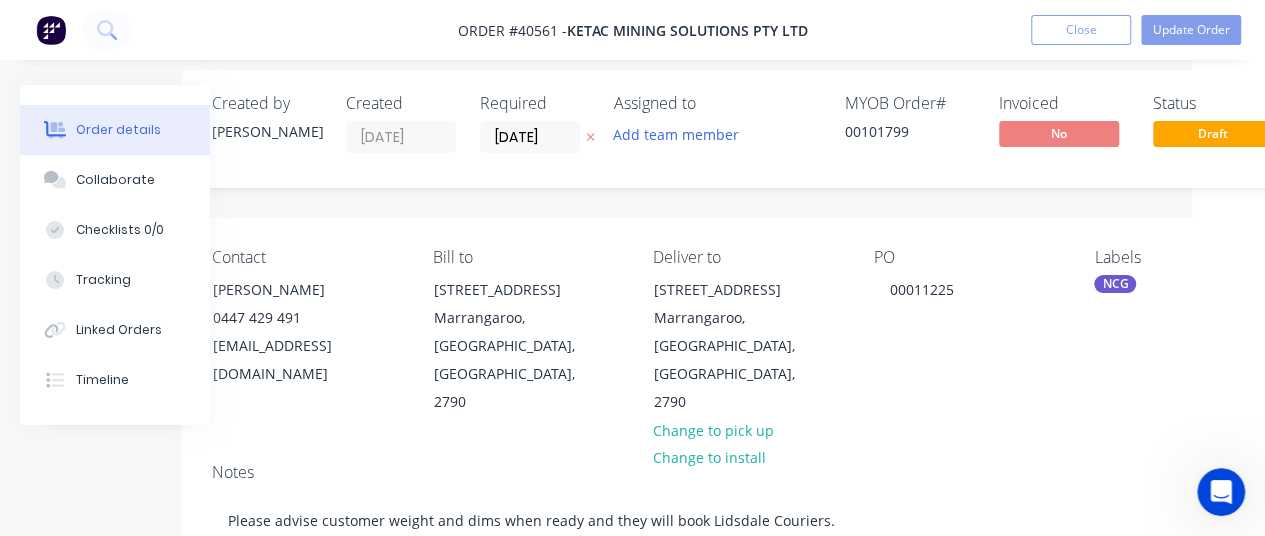 scroll, scrollTop: 408, scrollLeft: 58, axis: both 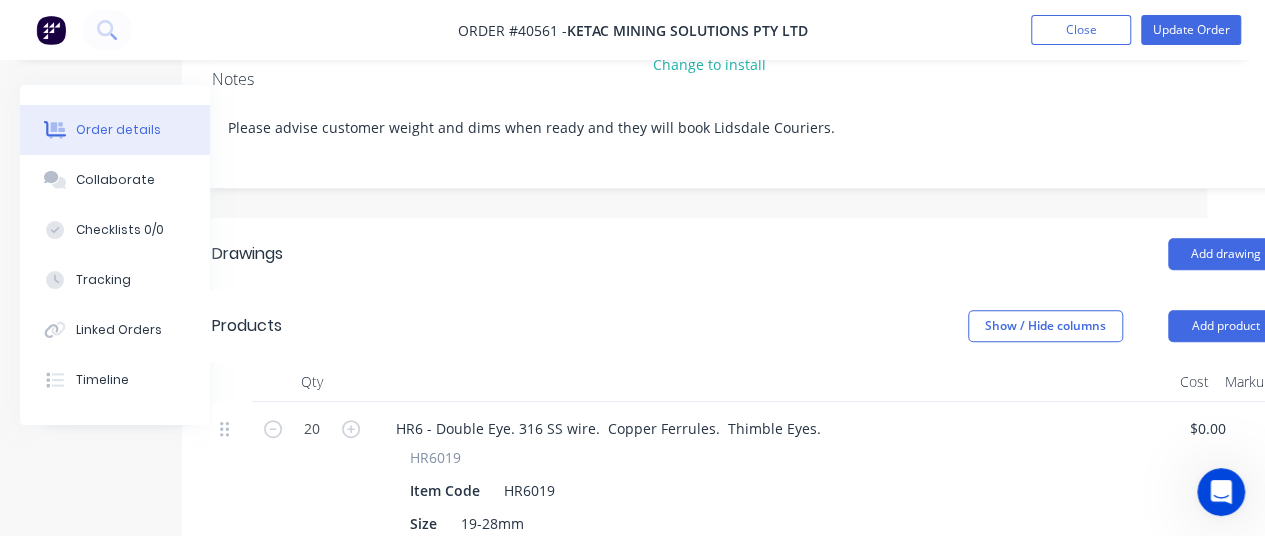 click at bounding box center (232, 427) 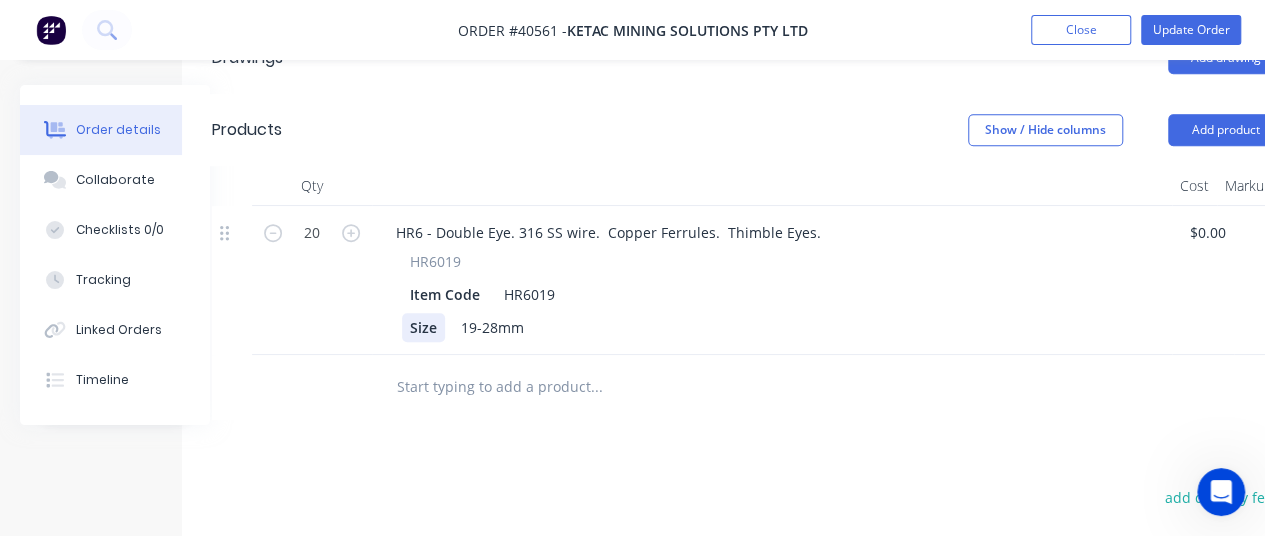 scroll, scrollTop: 608, scrollLeft: 58, axis: both 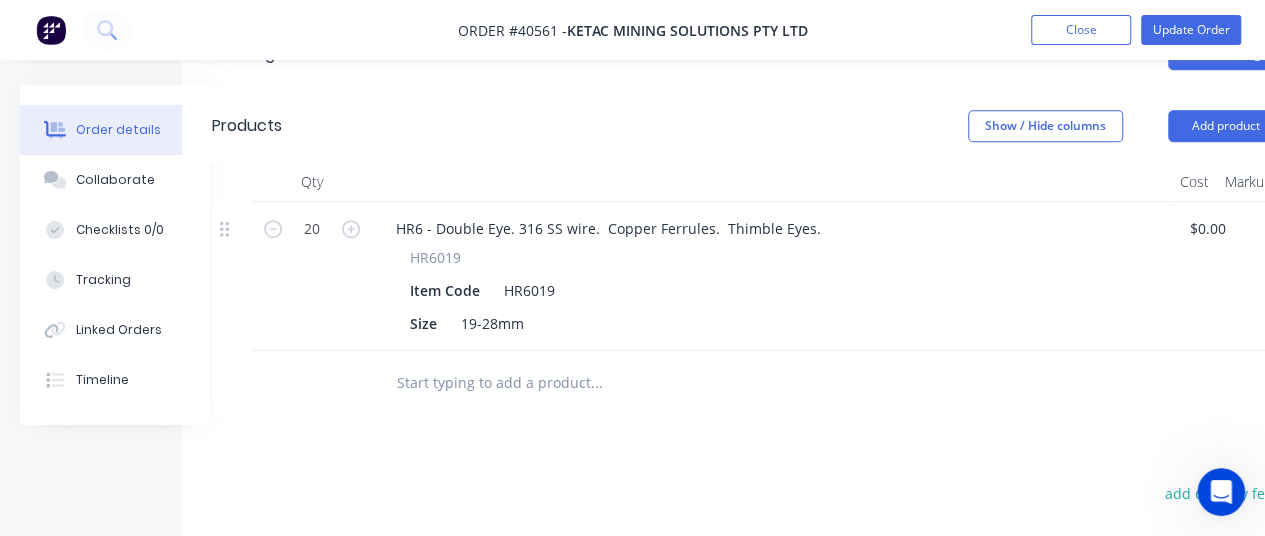 click at bounding box center [596, 383] 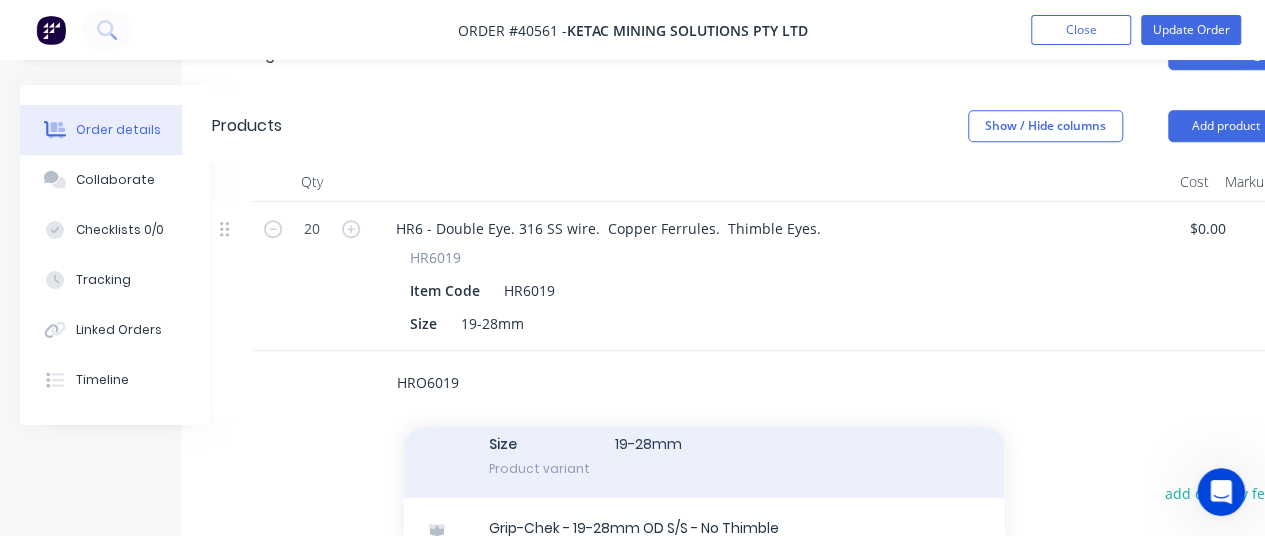 scroll, scrollTop: 184, scrollLeft: 0, axis: vertical 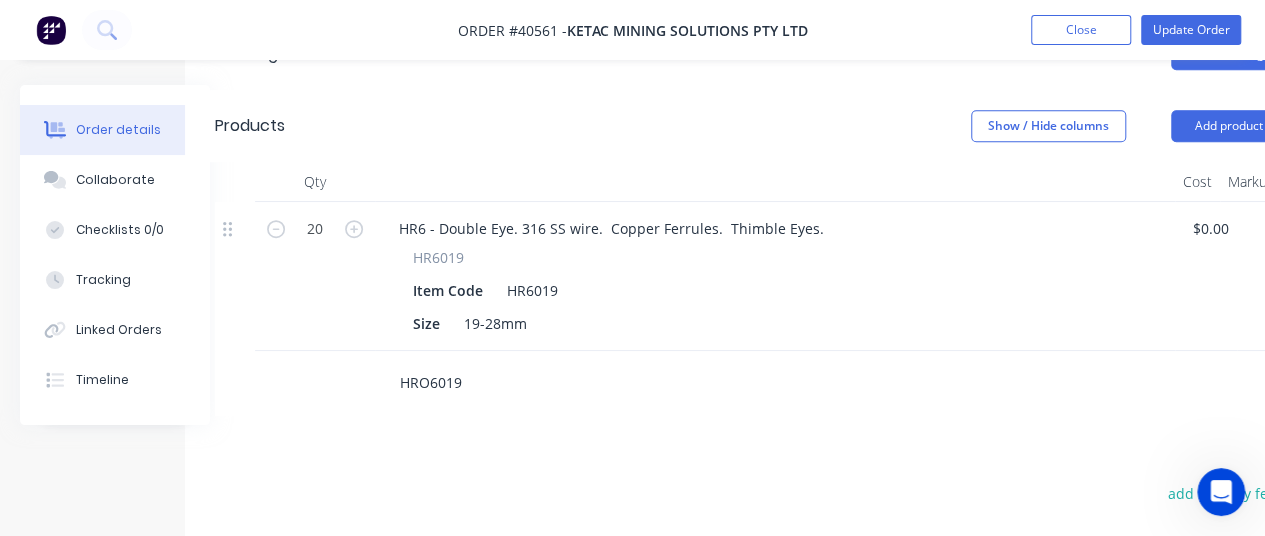 click on "HRO6019" at bounding box center [599, 383] 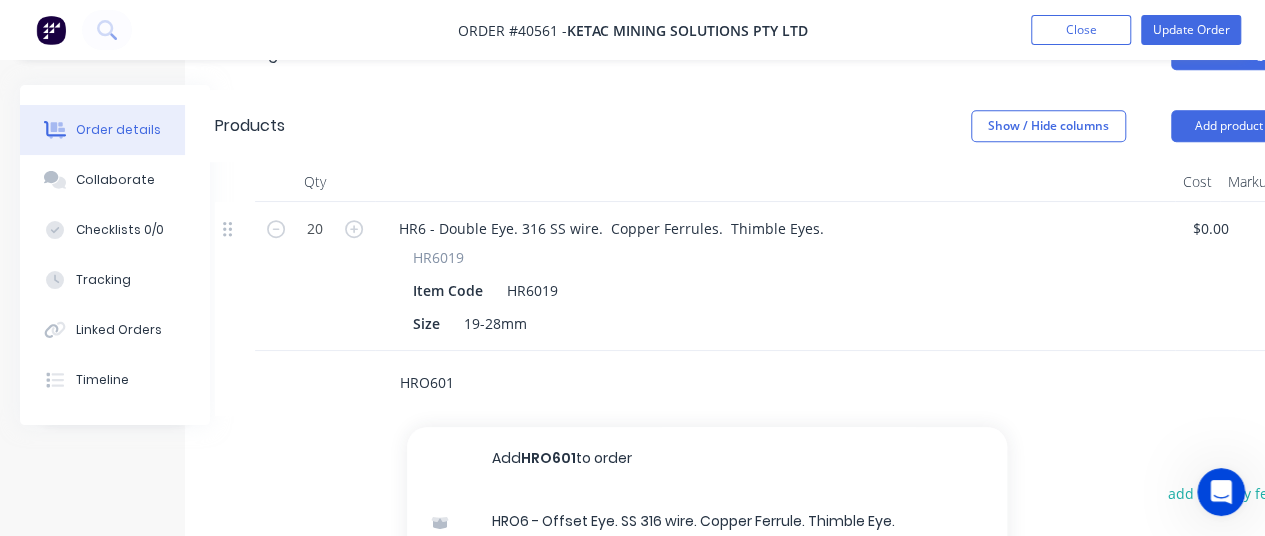 type on "HRO6019" 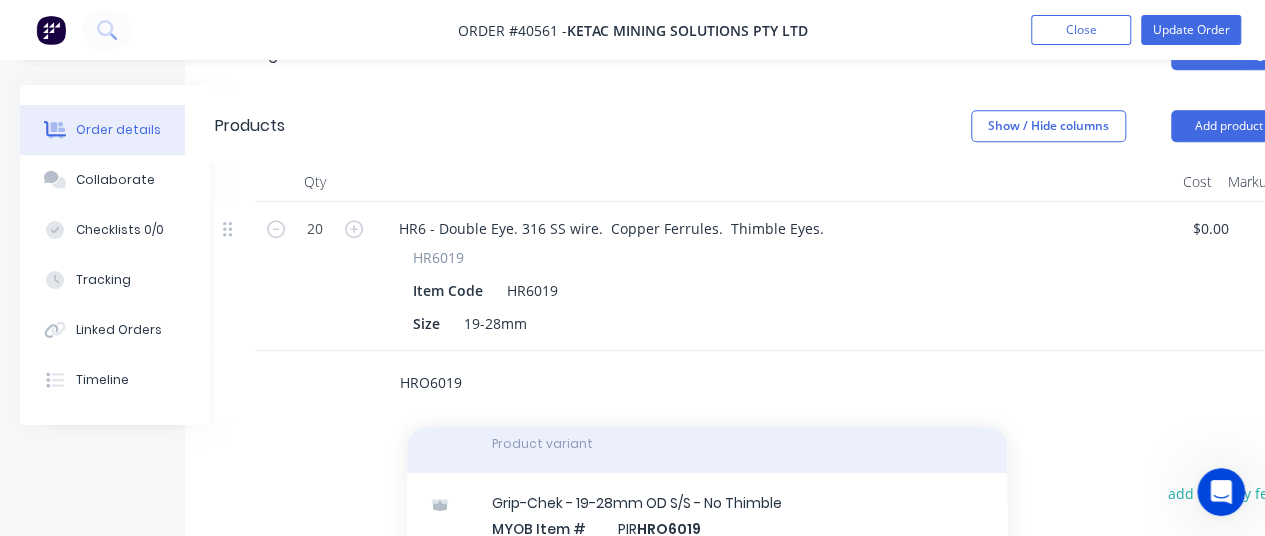 scroll, scrollTop: 184, scrollLeft: 0, axis: vertical 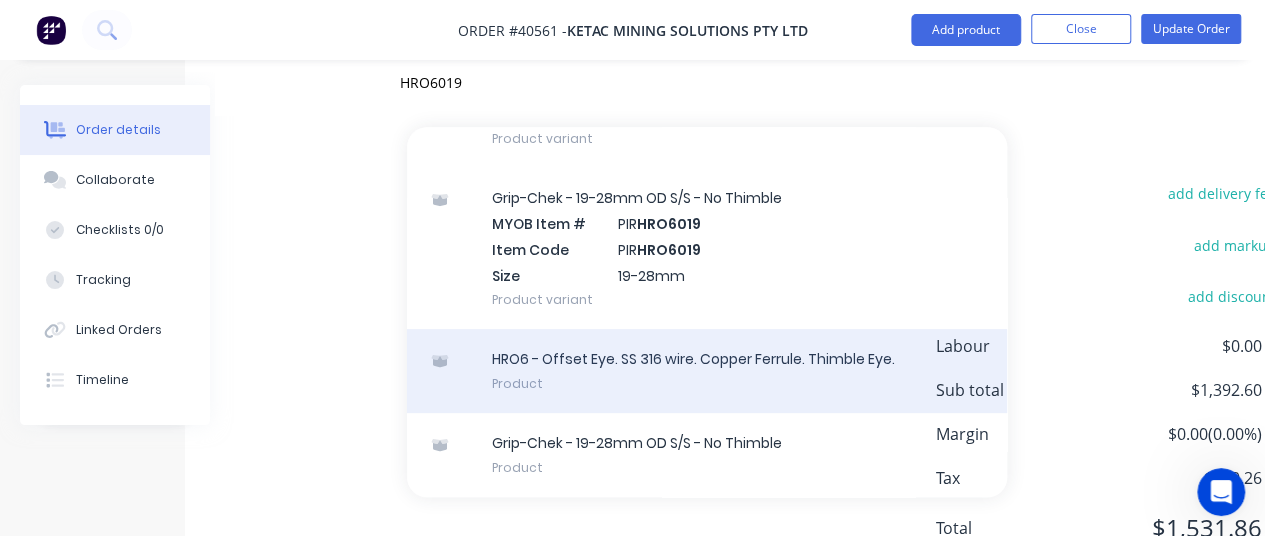 click on "HRO6 - Offset Eye. SS 316 wire.  Copper Ferrule.  Thimble Eye. Product" at bounding box center [707, 371] 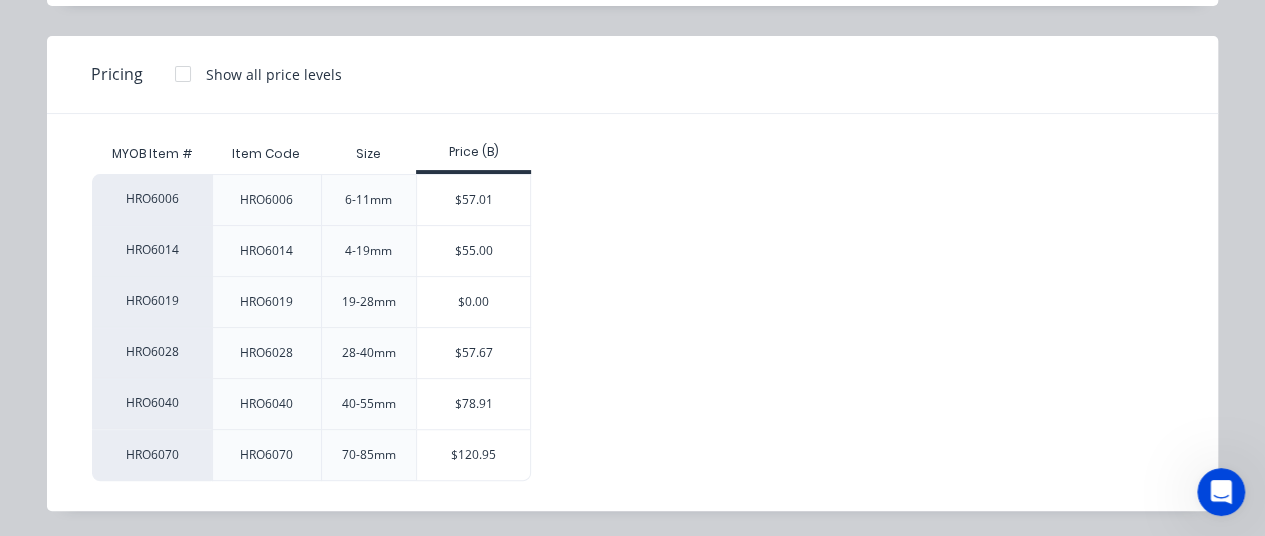 scroll, scrollTop: 0, scrollLeft: 0, axis: both 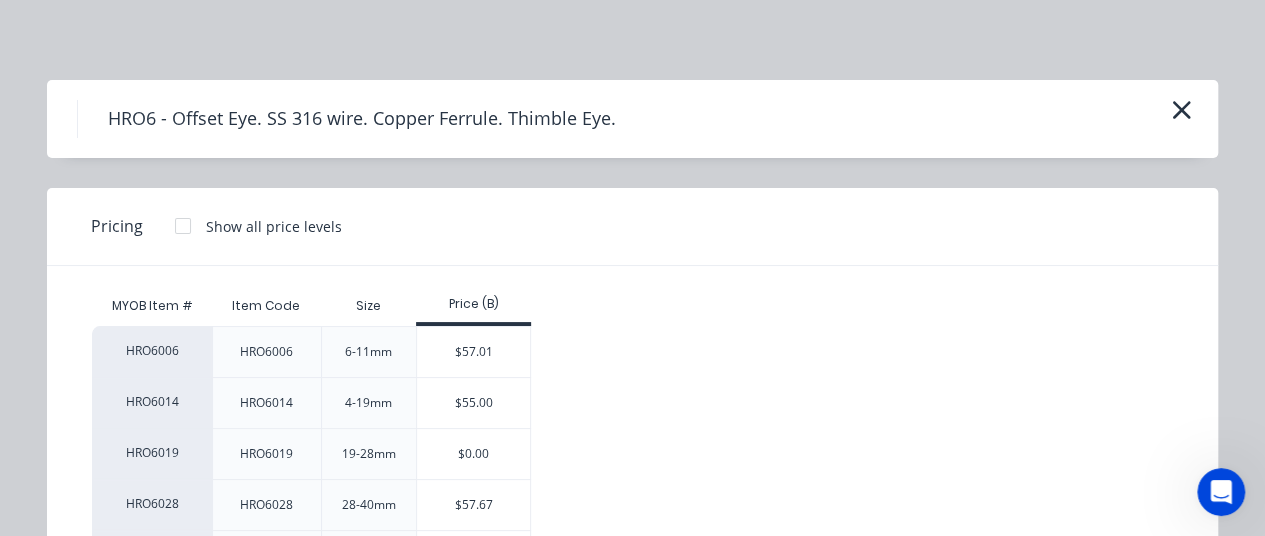 click on "HRO6014" at bounding box center (152, 402) 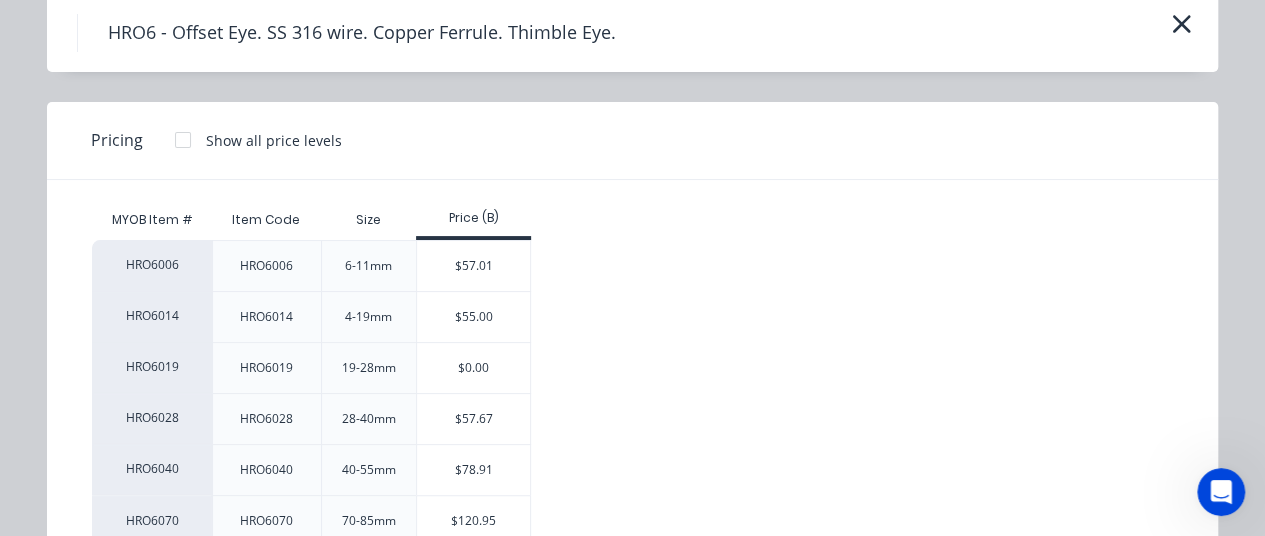 scroll, scrollTop: 0, scrollLeft: 0, axis: both 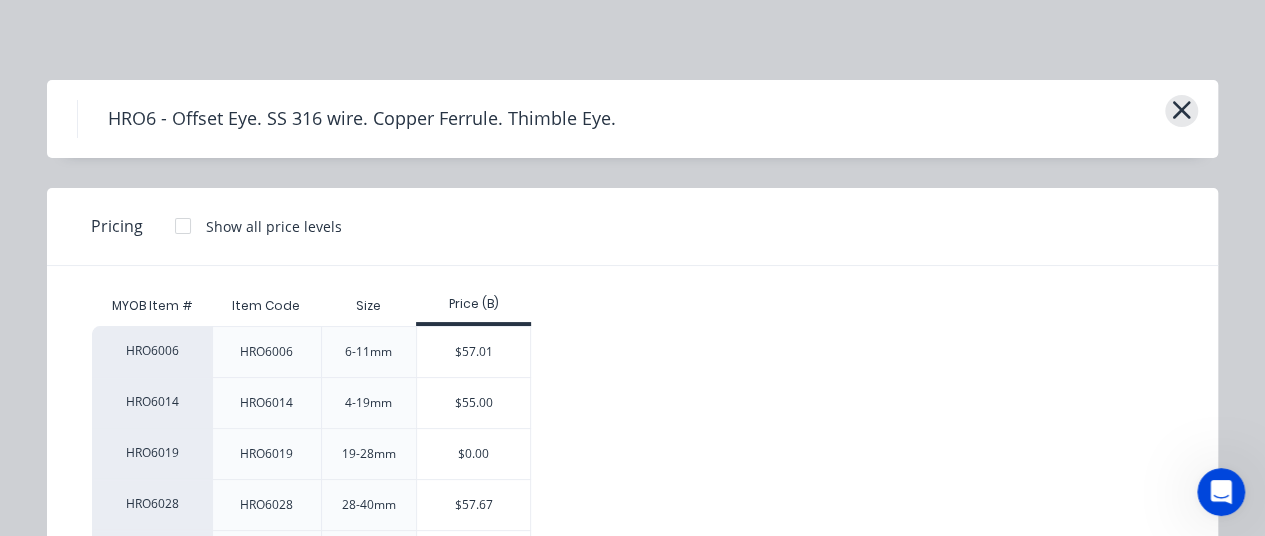 click 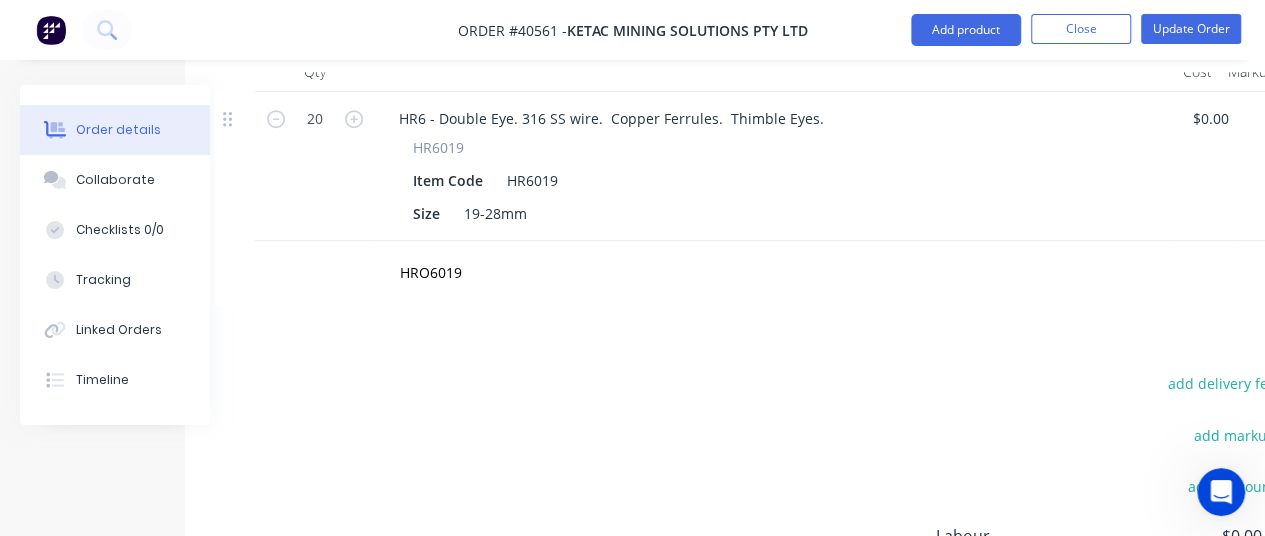 scroll, scrollTop: 508, scrollLeft: 55, axis: both 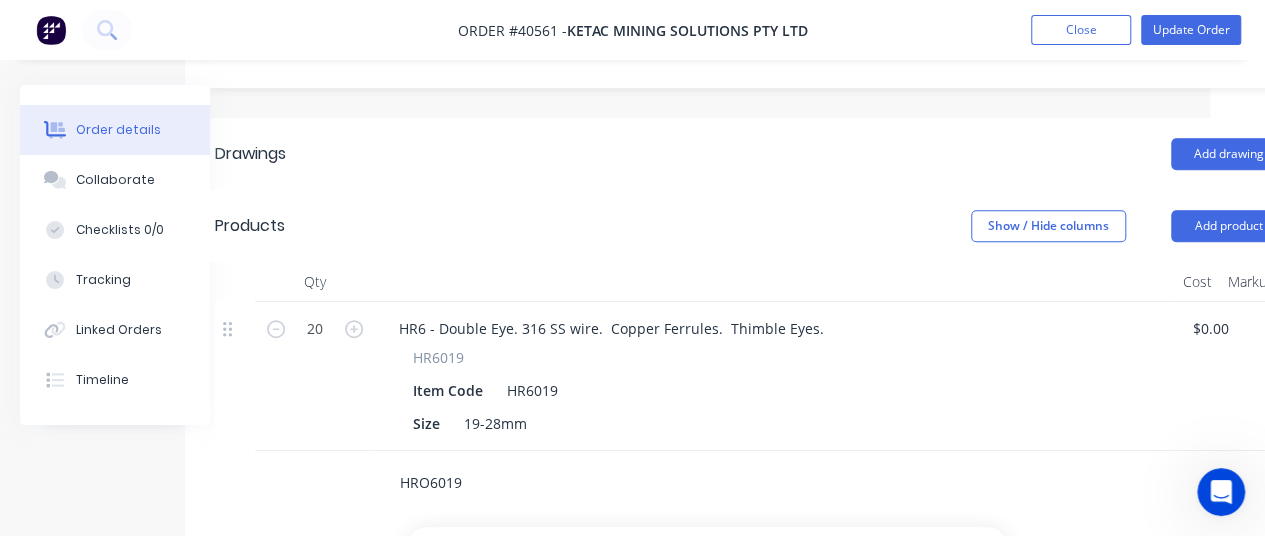 click on "HRO6019" at bounding box center [599, 483] 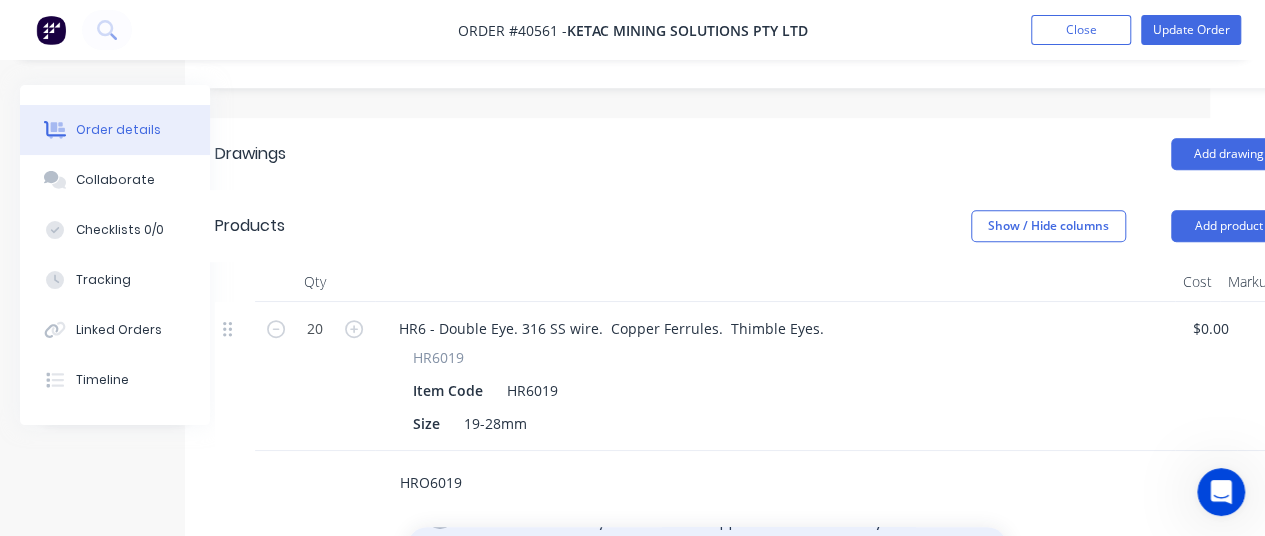 scroll, scrollTop: 0, scrollLeft: 0, axis: both 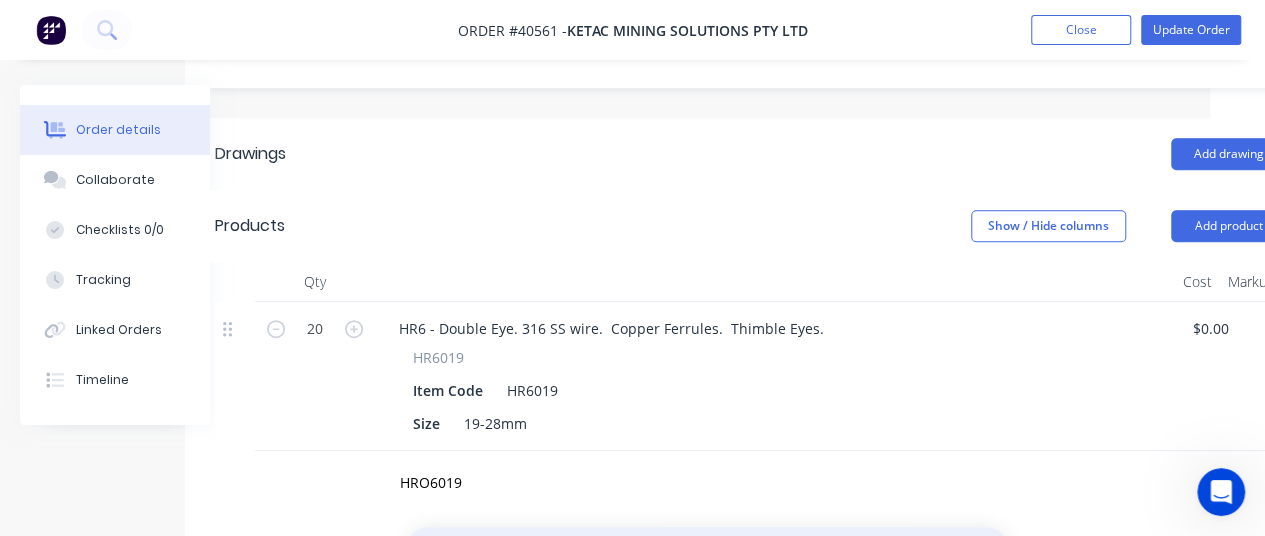 click on "Add  HRO6019  to order" at bounding box center [707, 559] 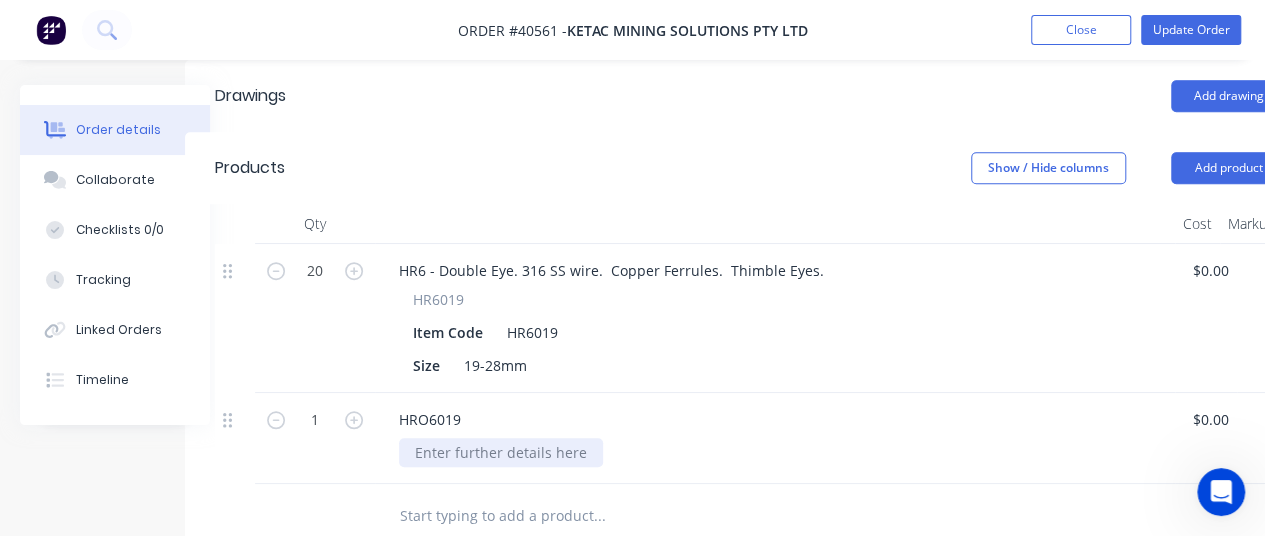 scroll, scrollTop: 608, scrollLeft: 55, axis: both 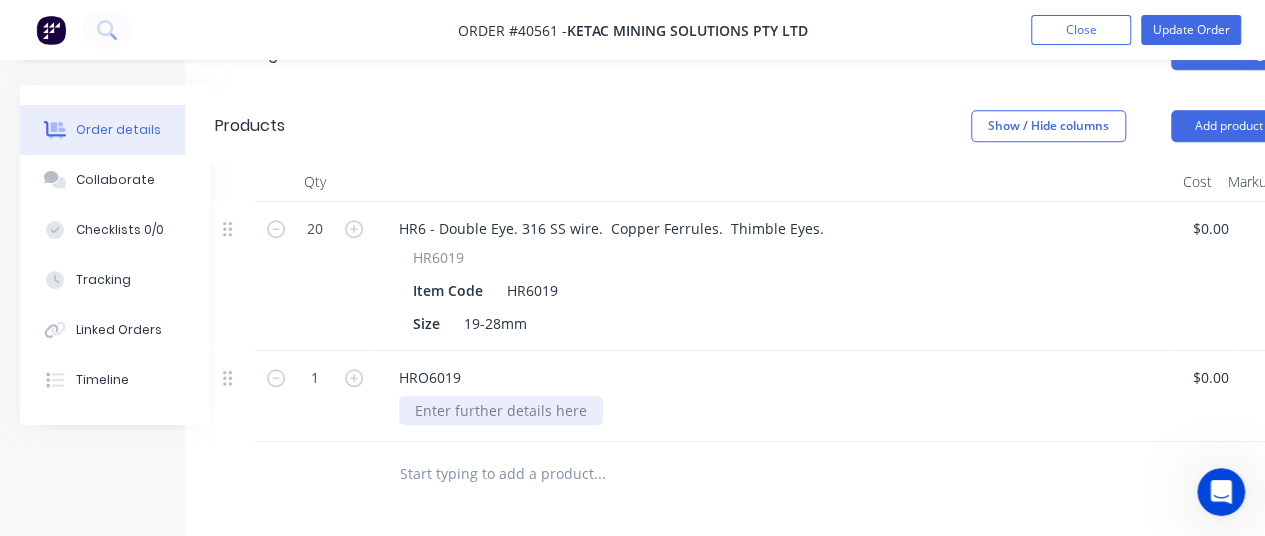 click at bounding box center (501, 410) 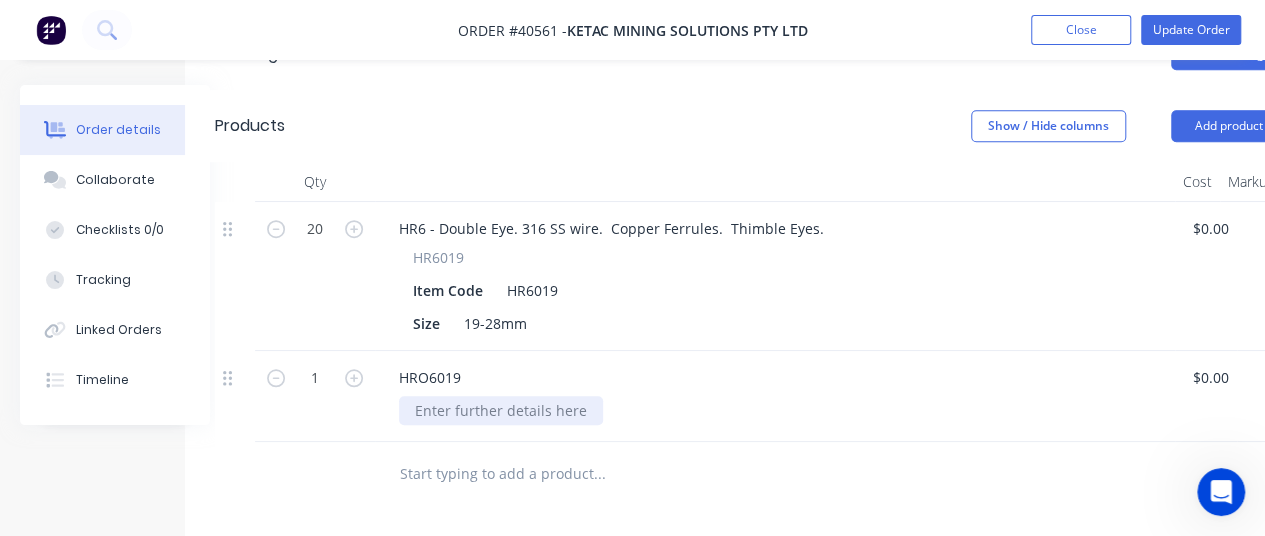paste 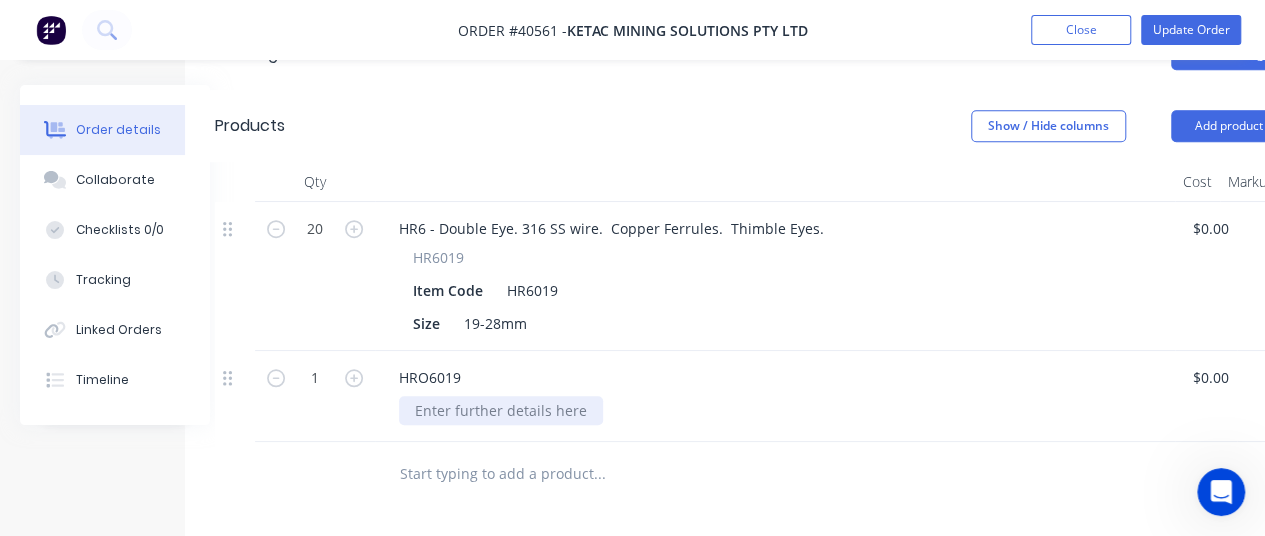 type 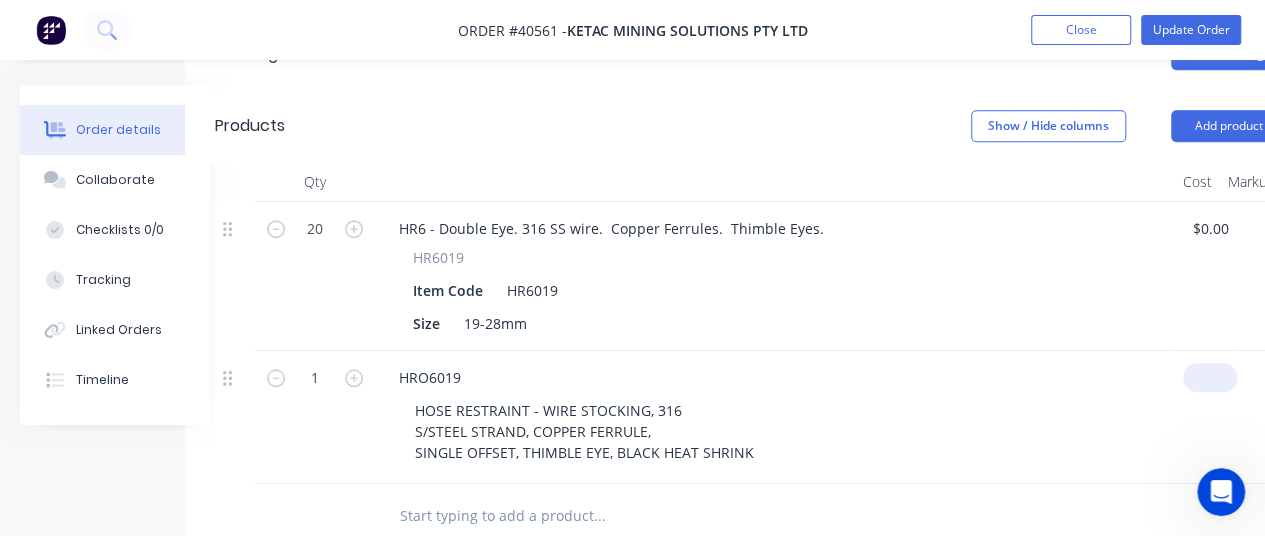 click at bounding box center [1214, 377] 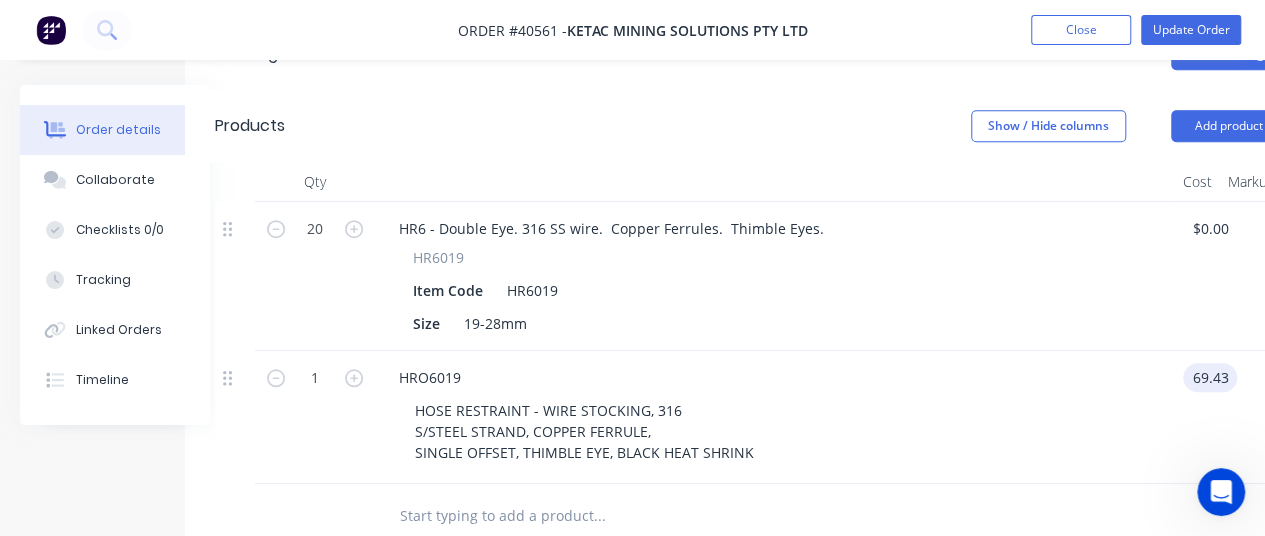 click on "HOSE RESTRAINT - WIRE STOCKING, 316
S/STEEL STRAND, COPPER FERRULE,
SINGLE OFFSET, THIMBLE EYE, BLACK HEAT SHRINK" at bounding box center [783, 431] 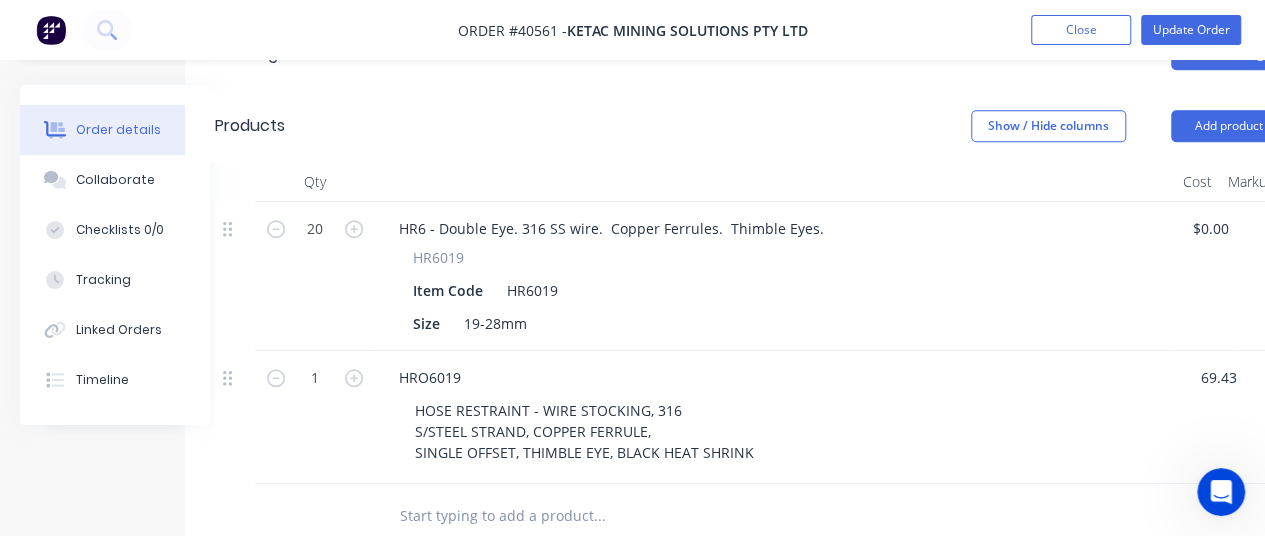 type on "$69.43" 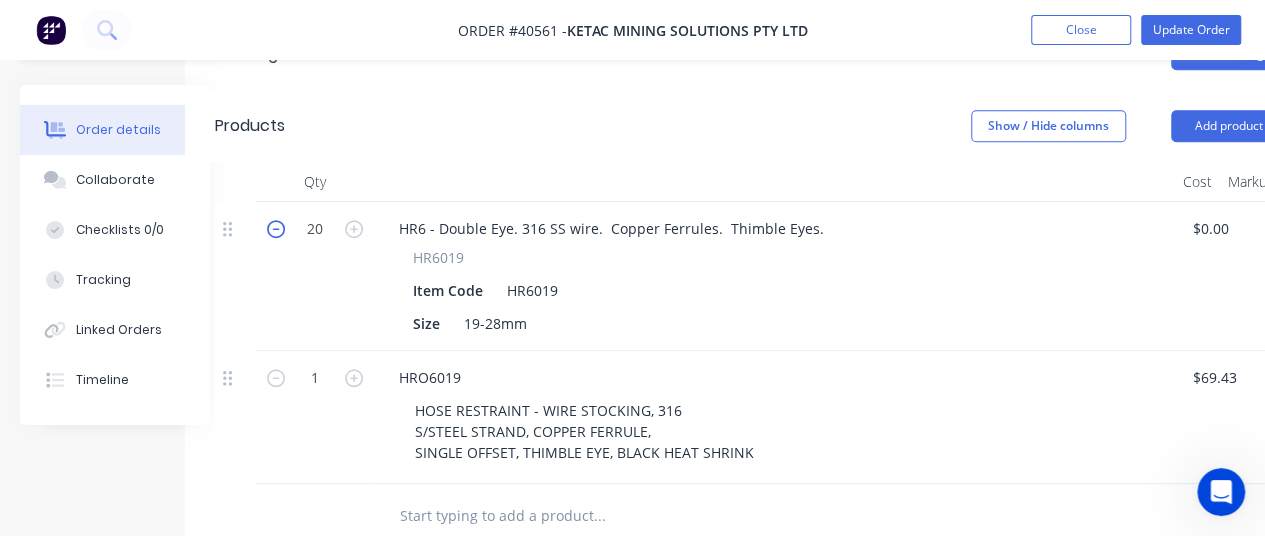 click 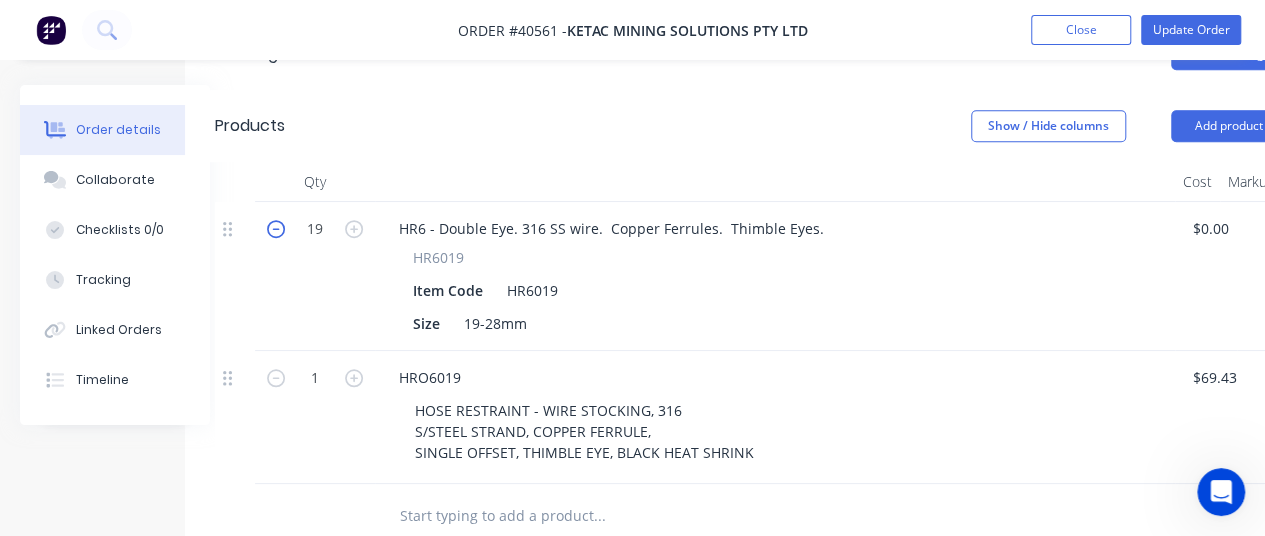 click 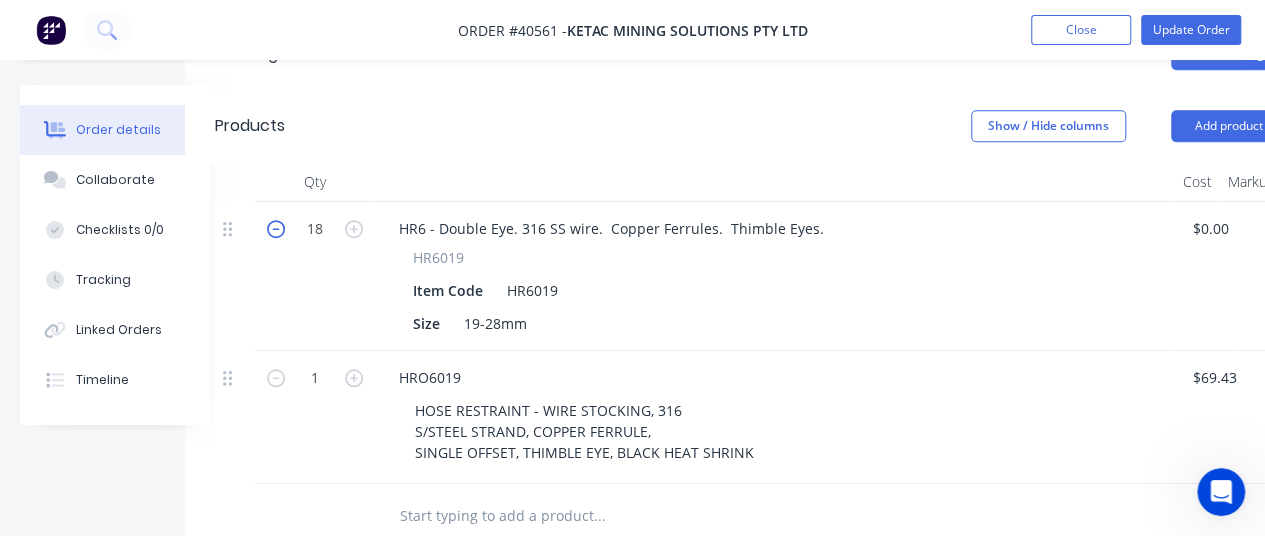 click 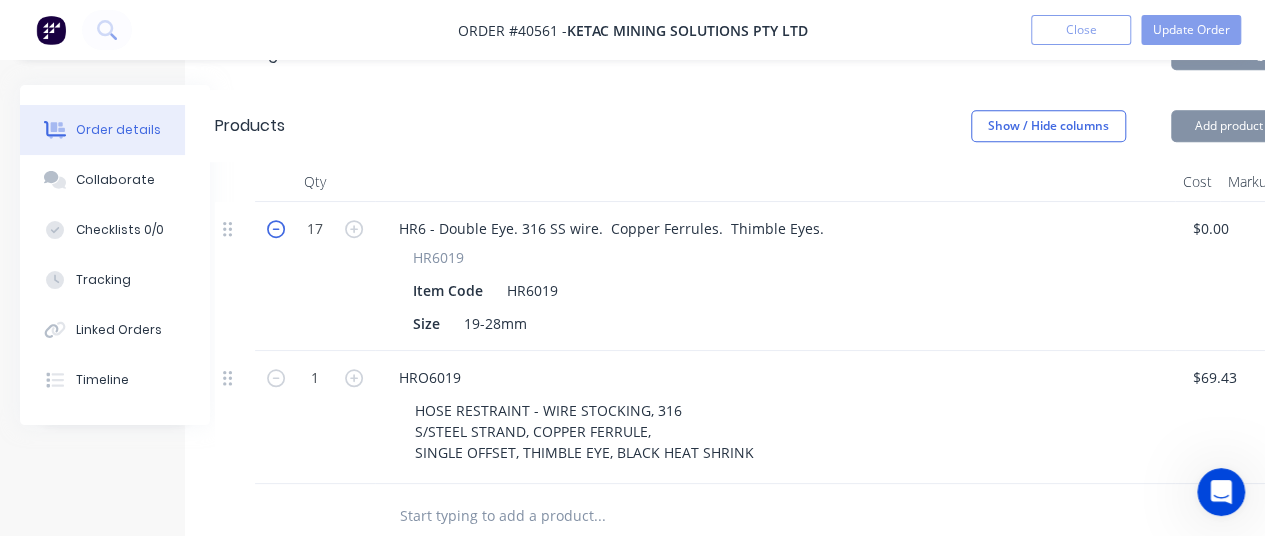 click 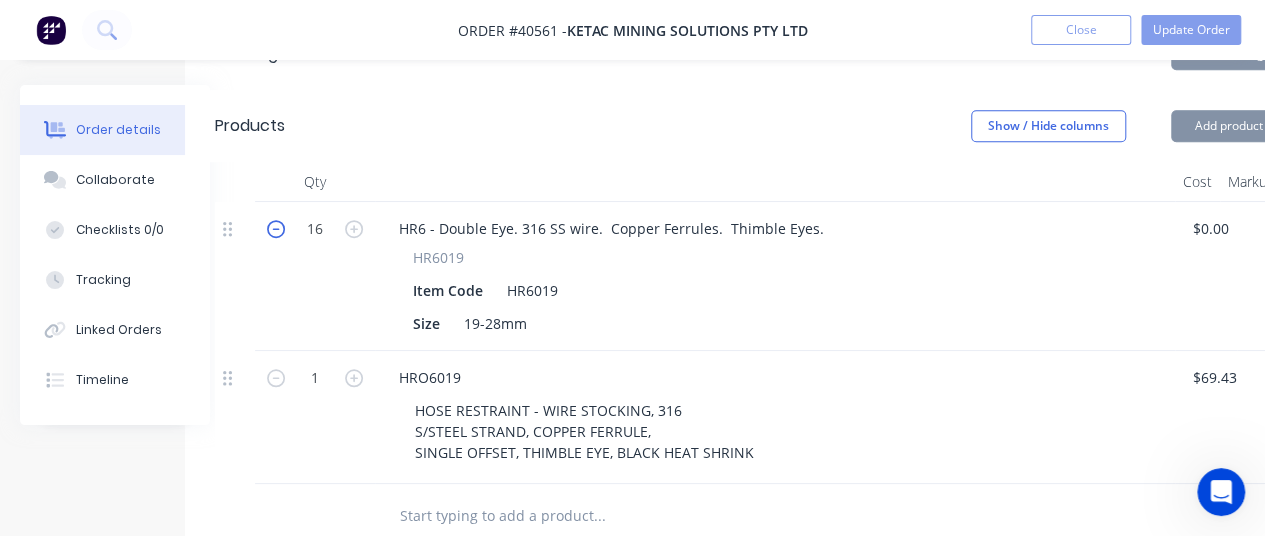 click 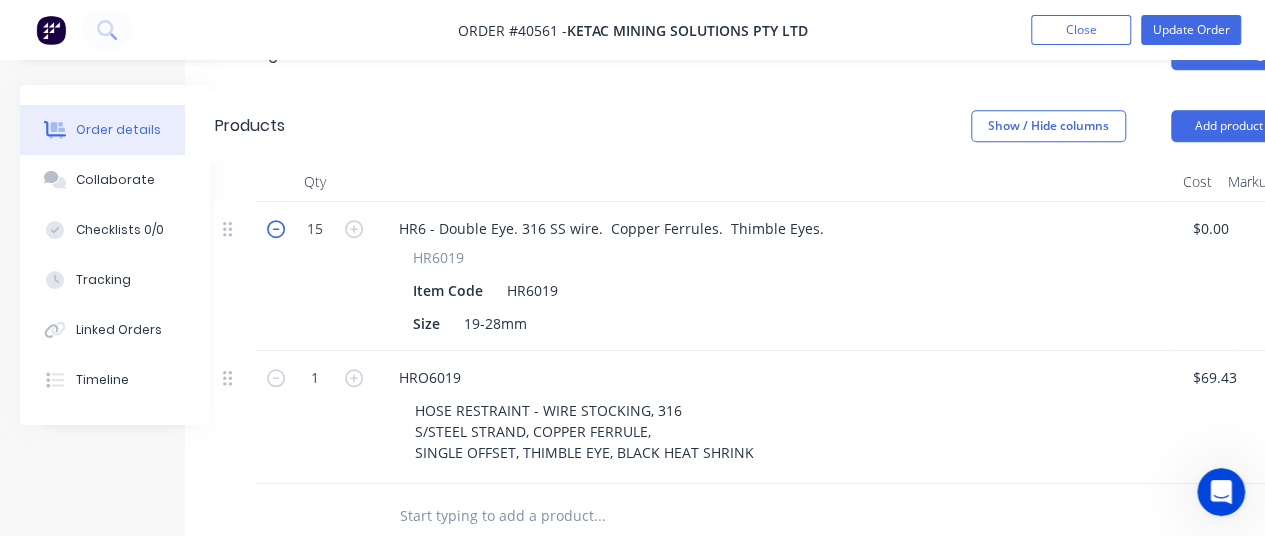 click 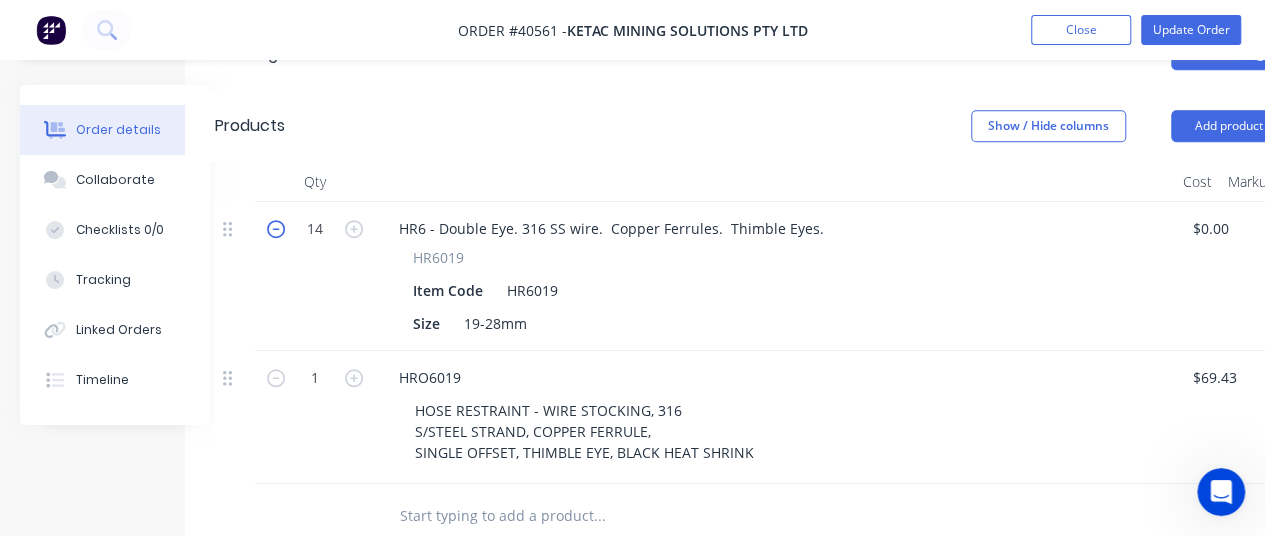 click 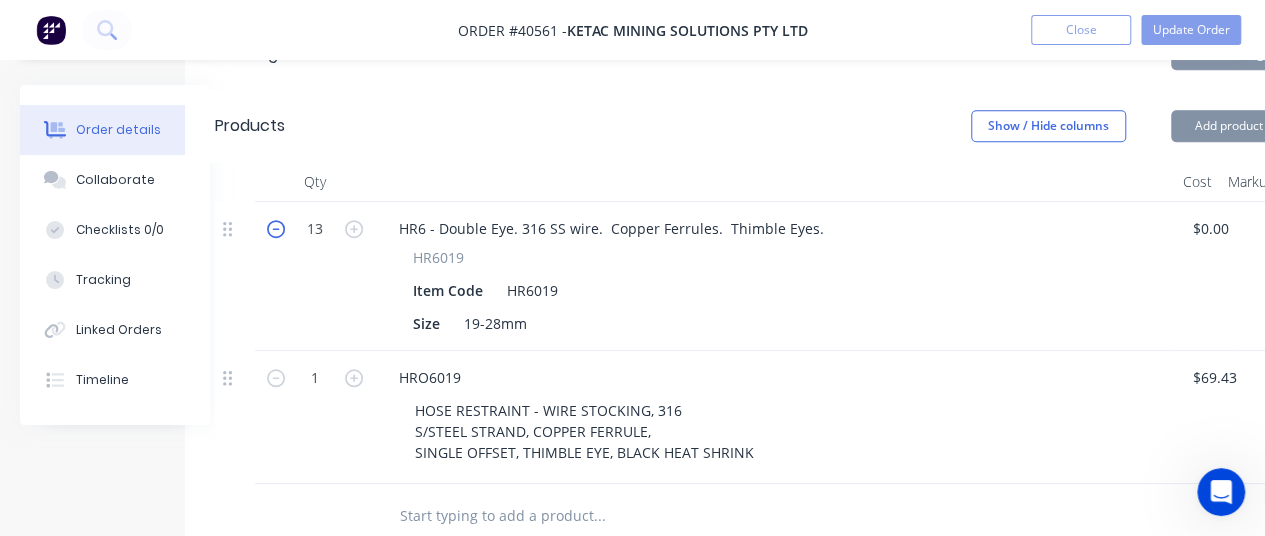 click 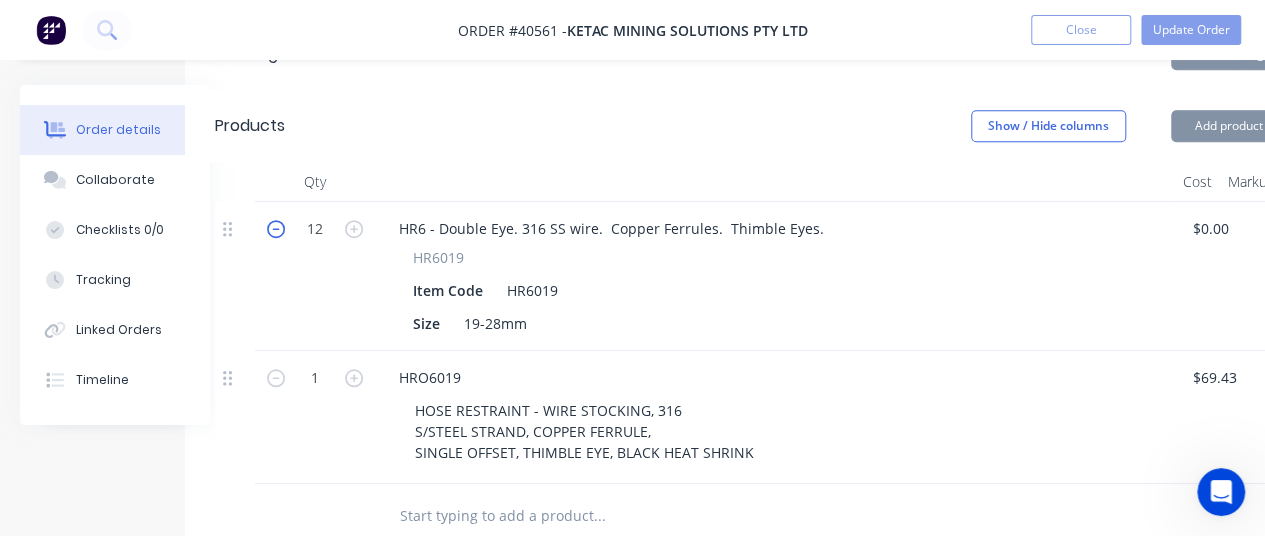 click 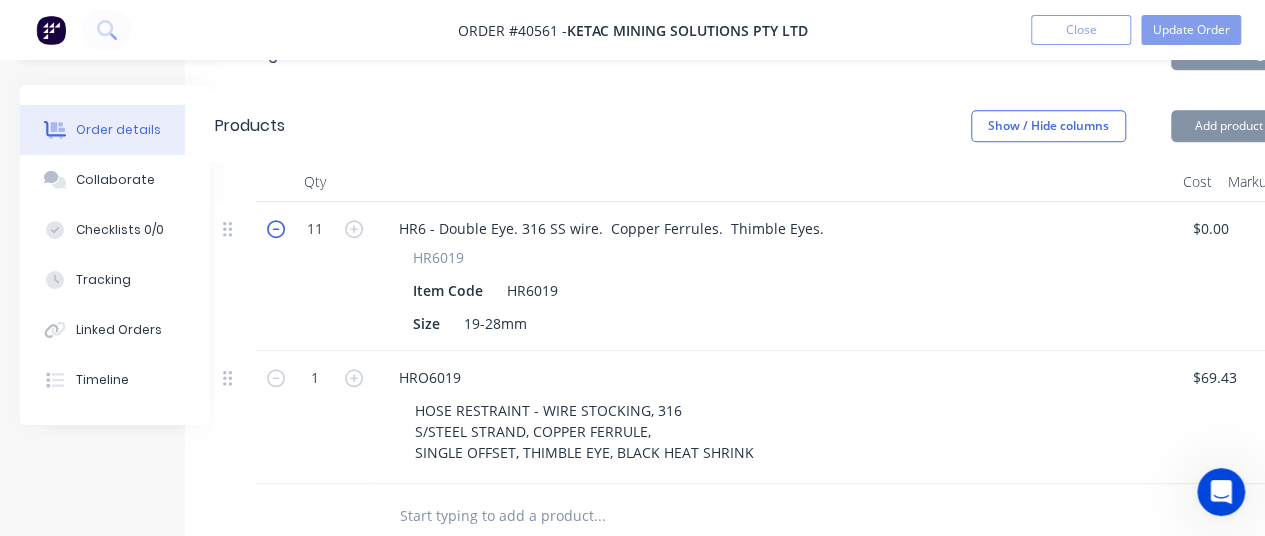click 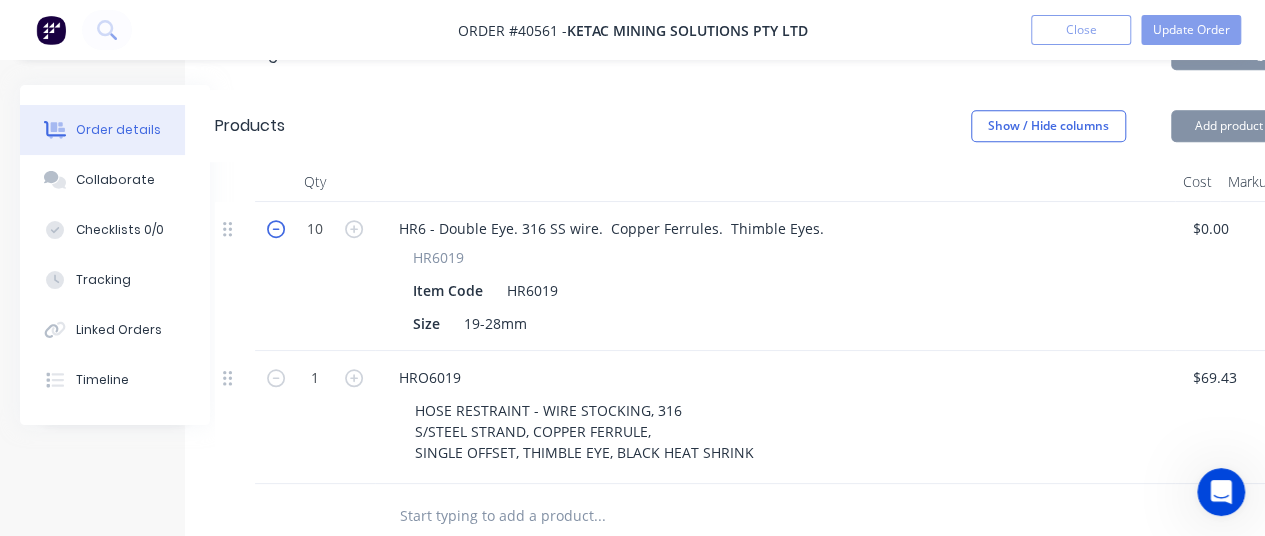 click 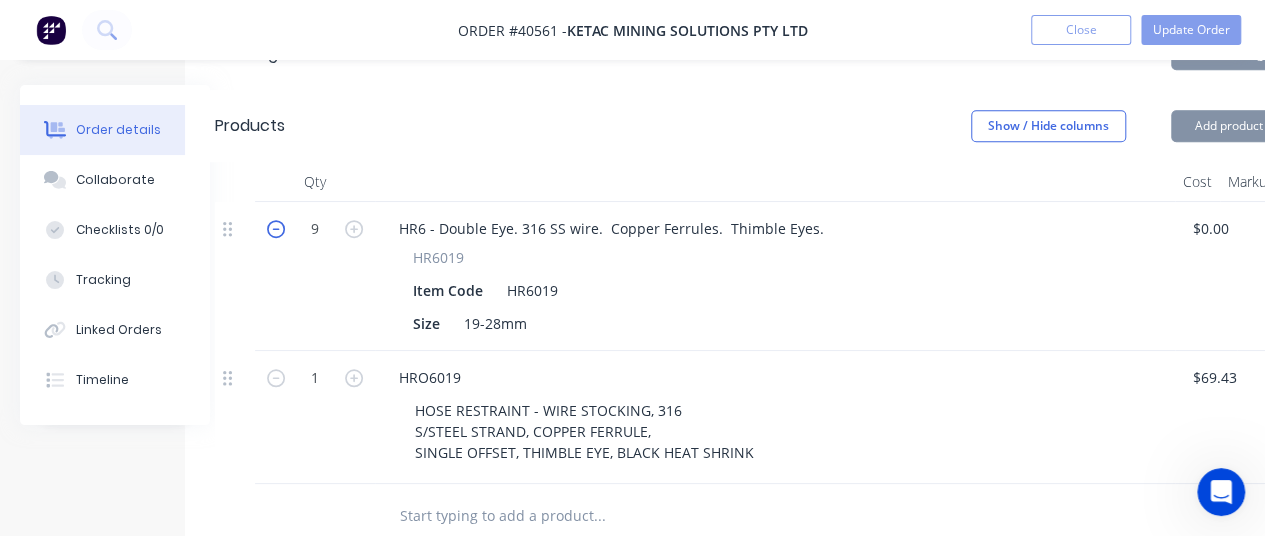 click 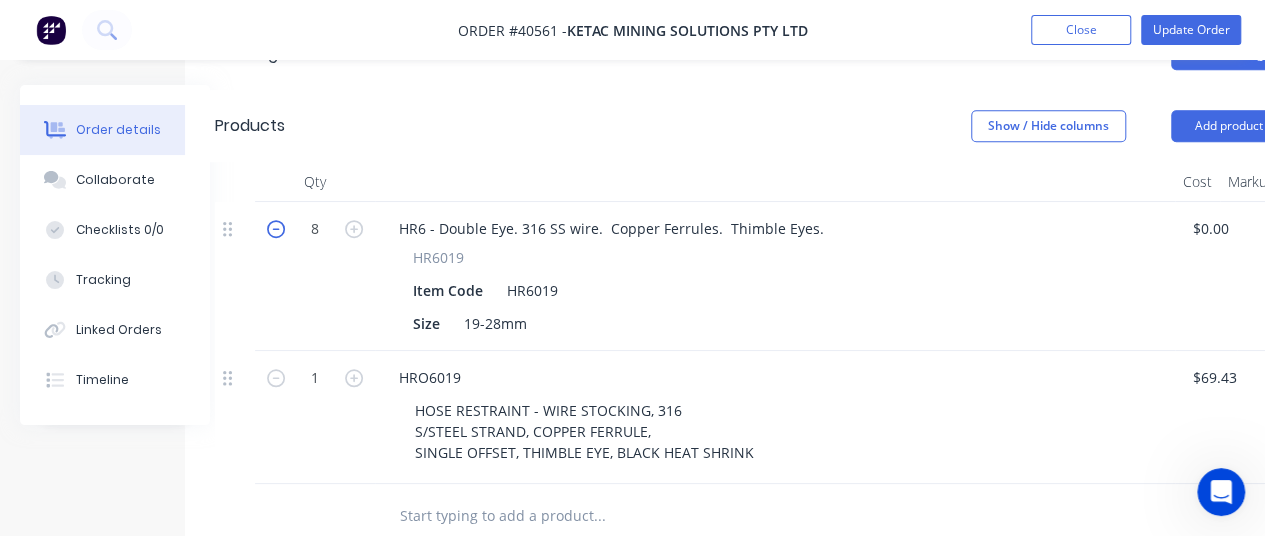 click 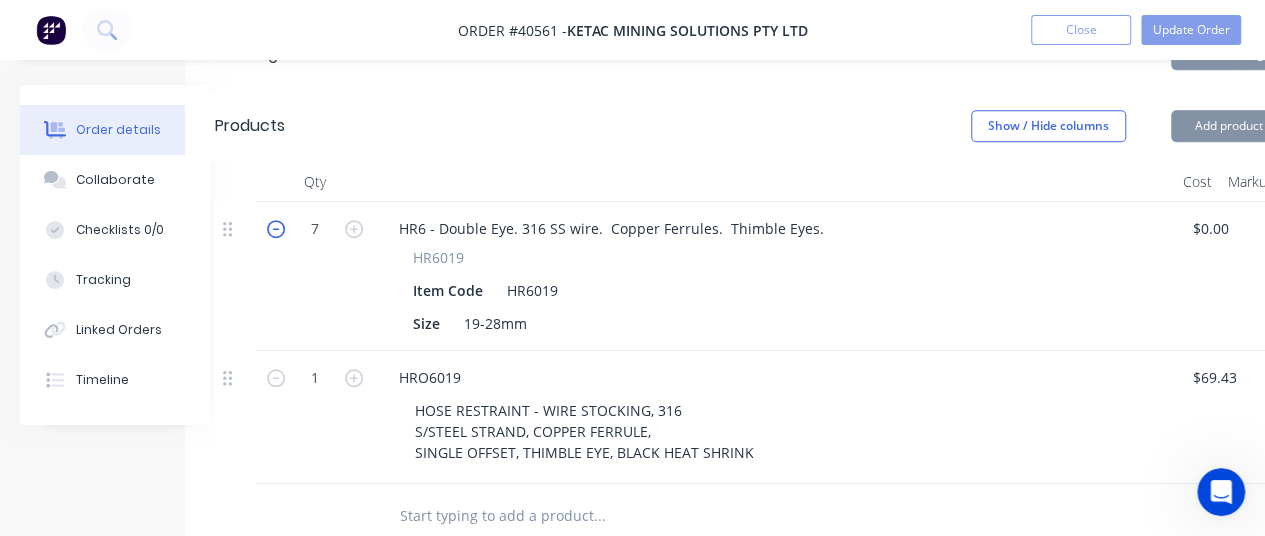 click 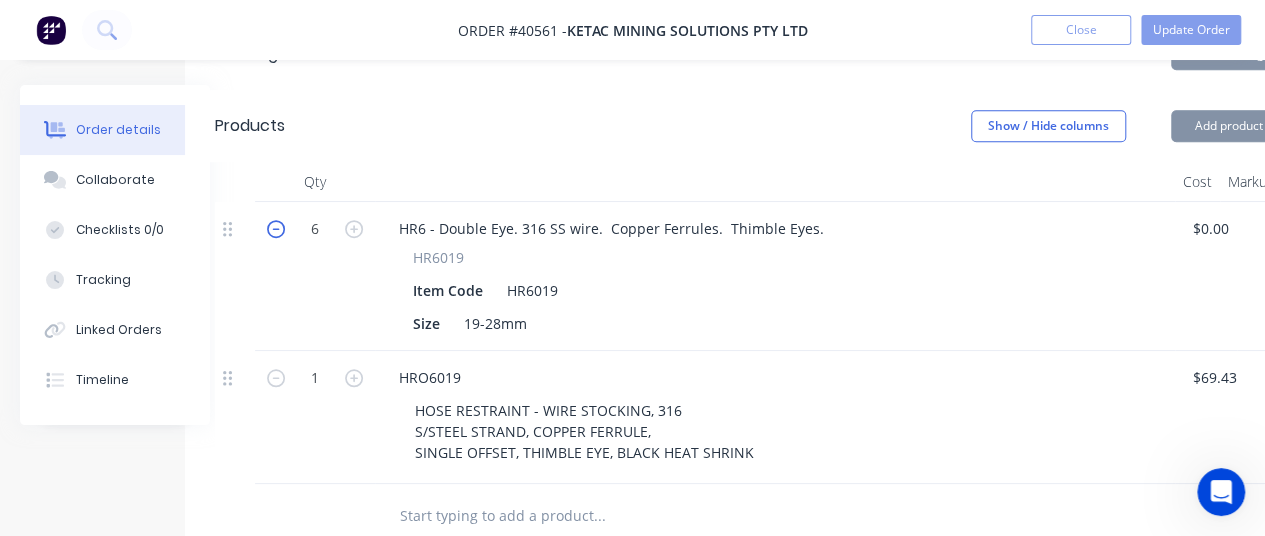 click 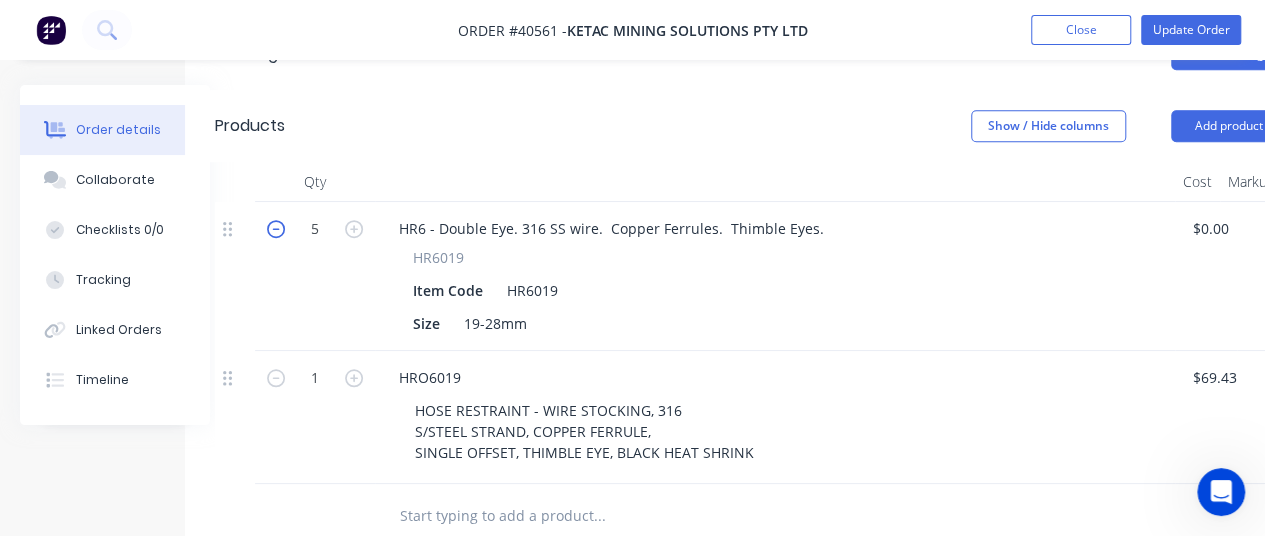 click 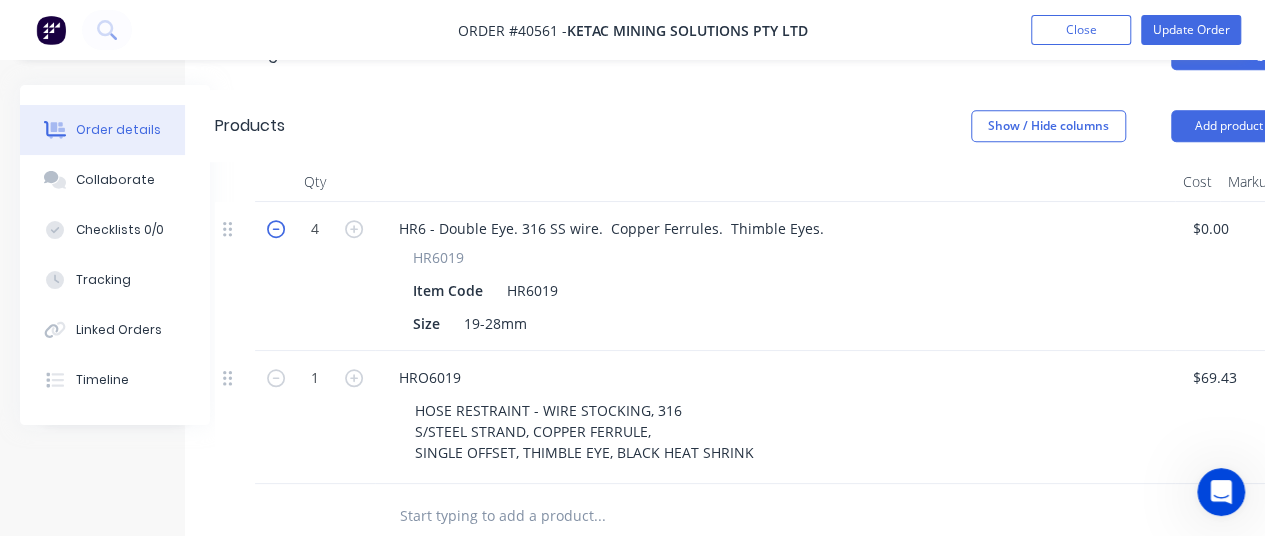 click 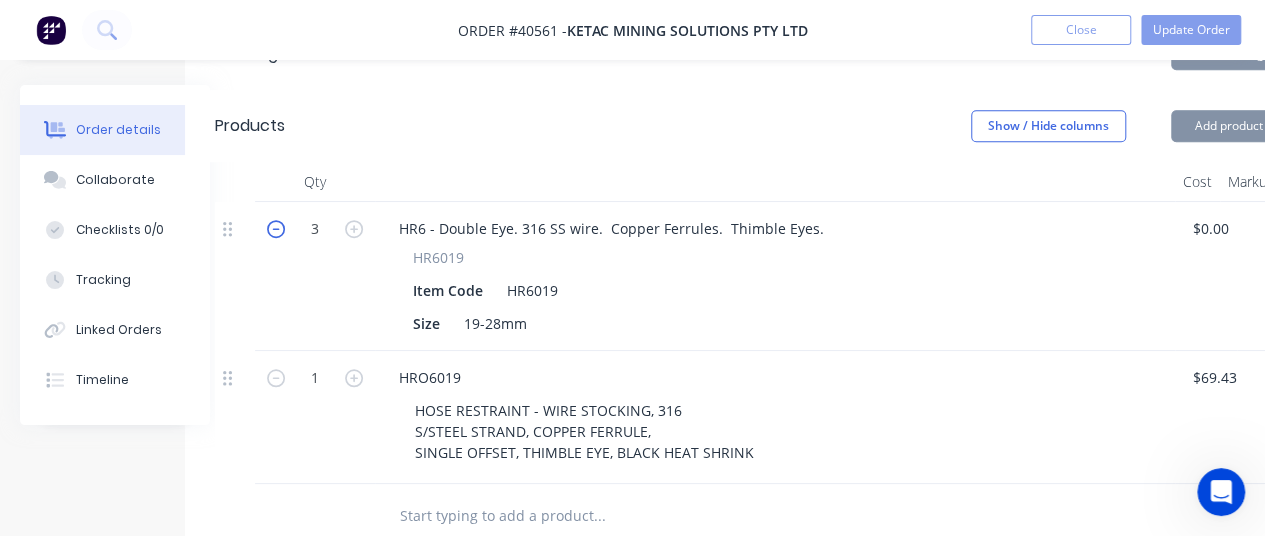 click 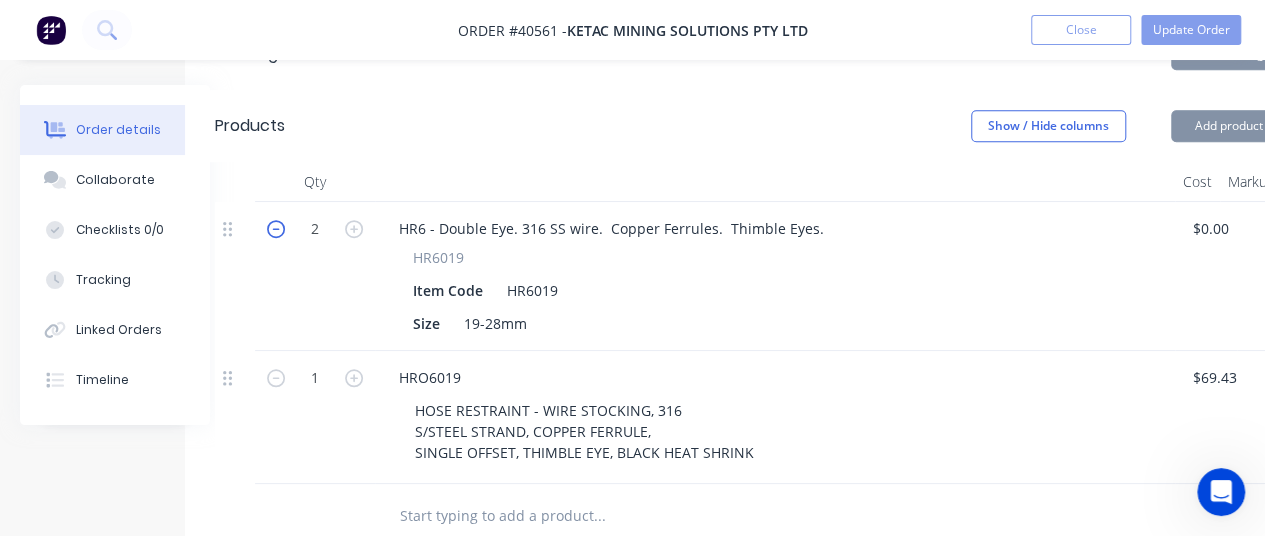 click 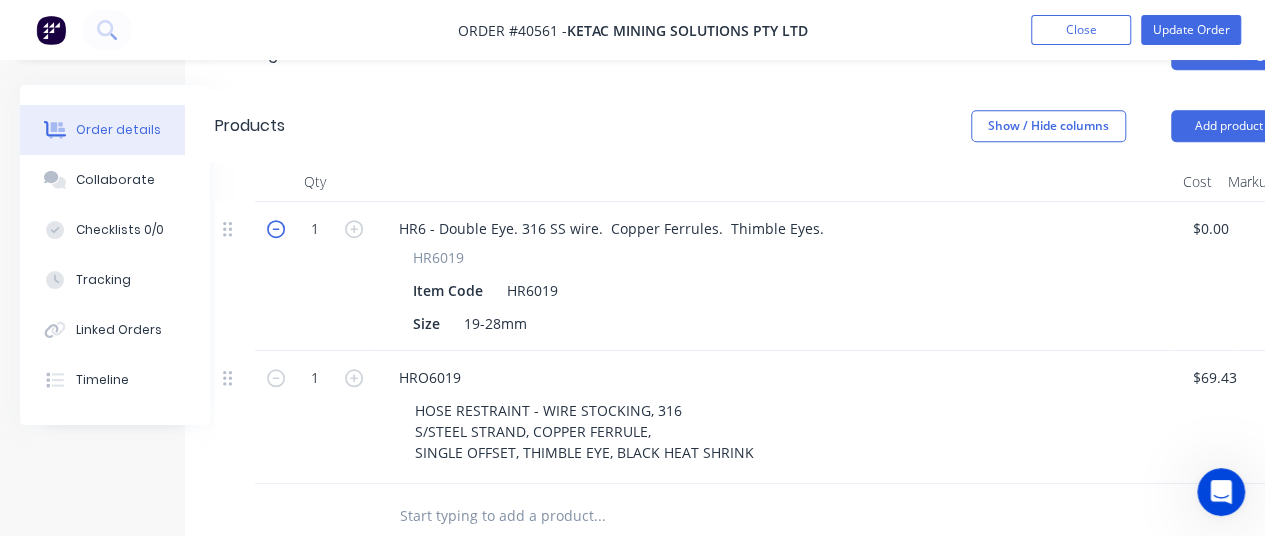 click 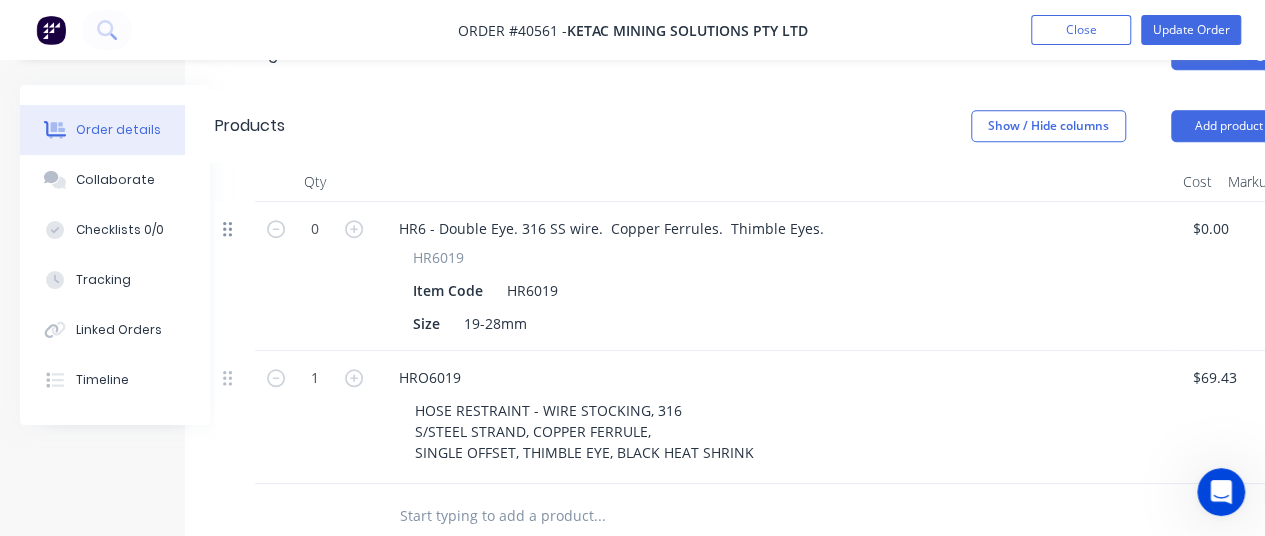 click 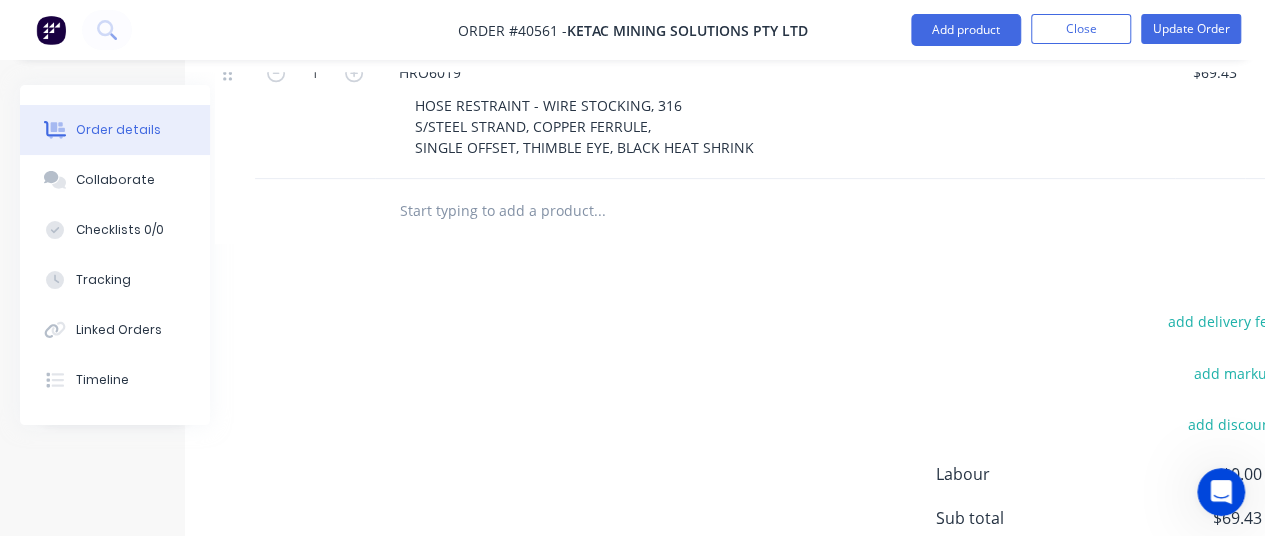 scroll, scrollTop: 772, scrollLeft: 55, axis: both 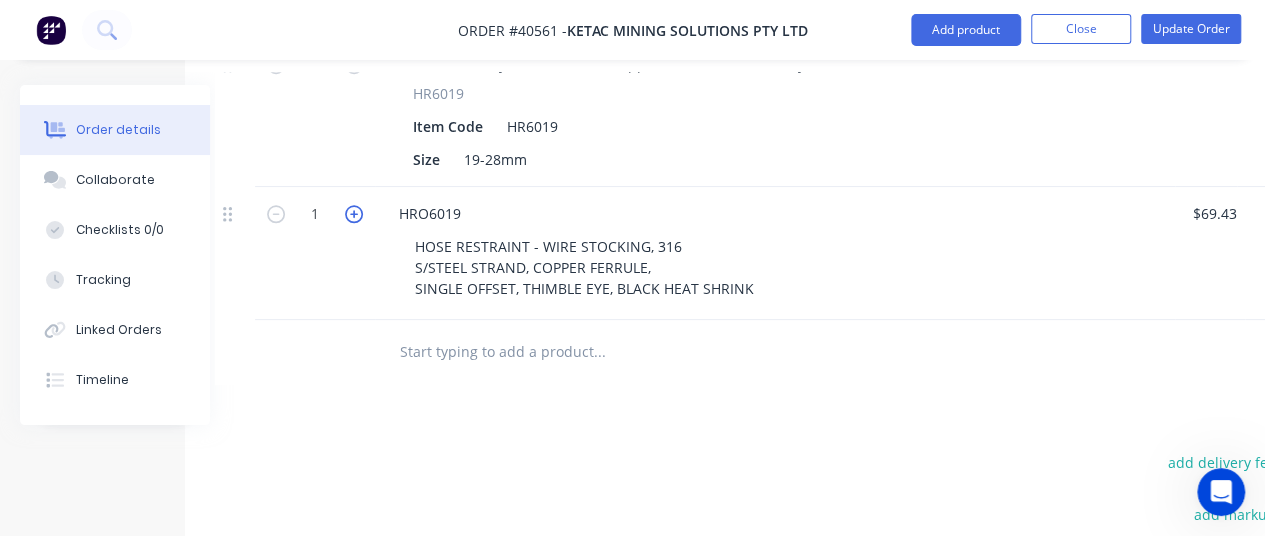 click 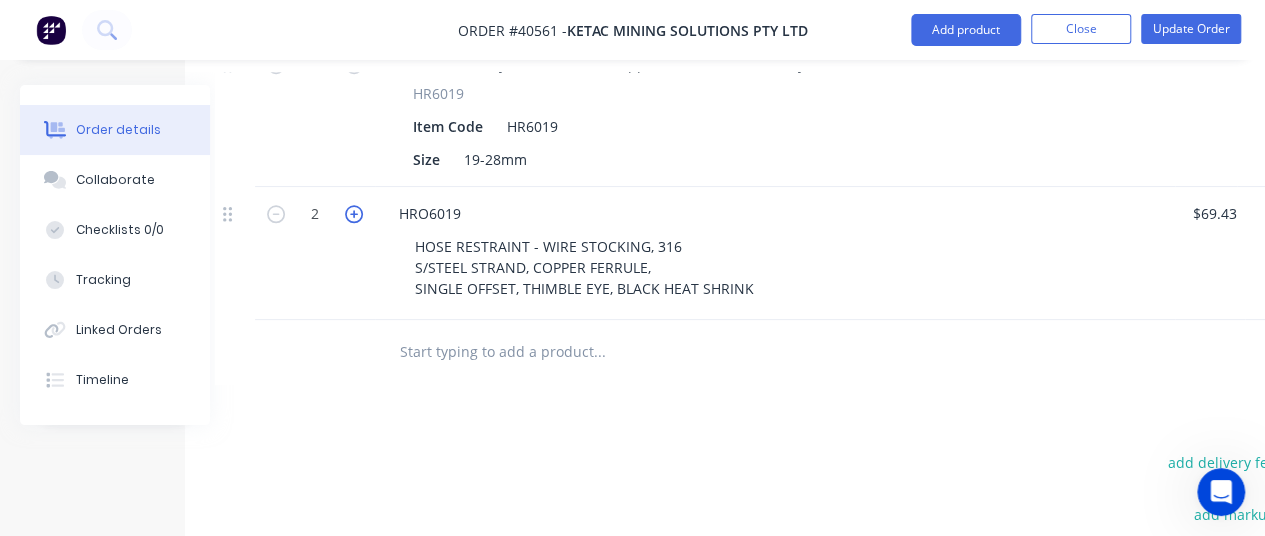 click 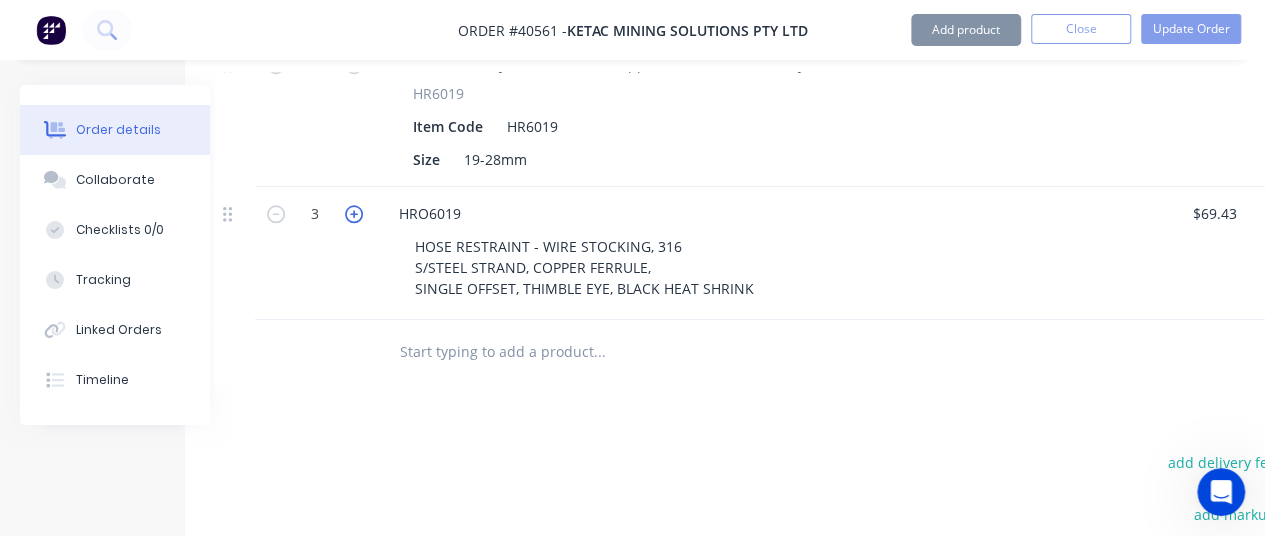 click 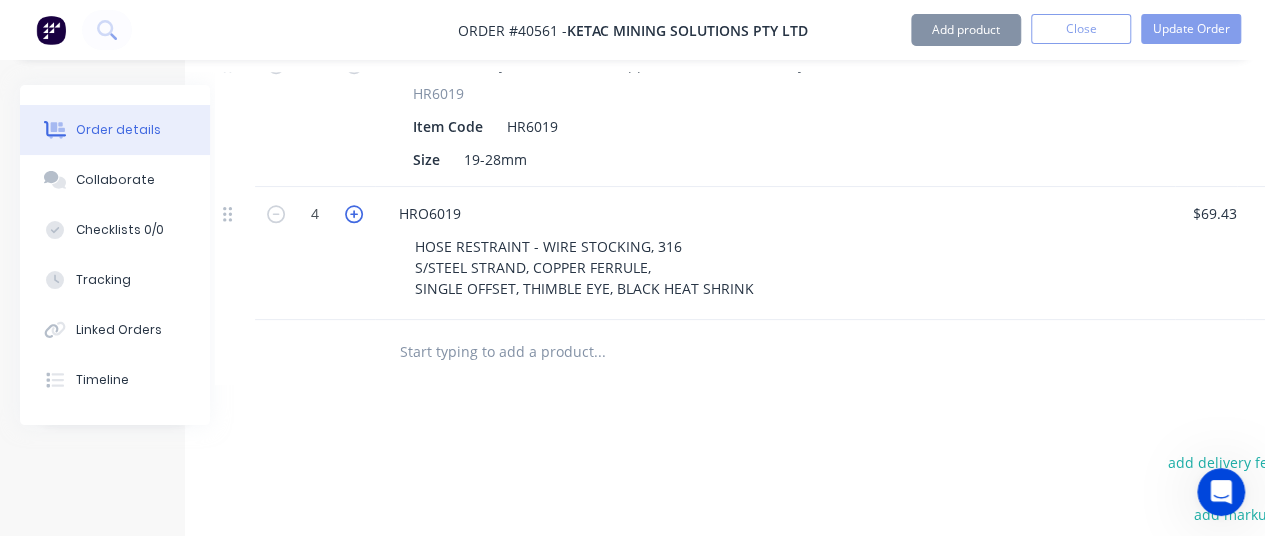 click 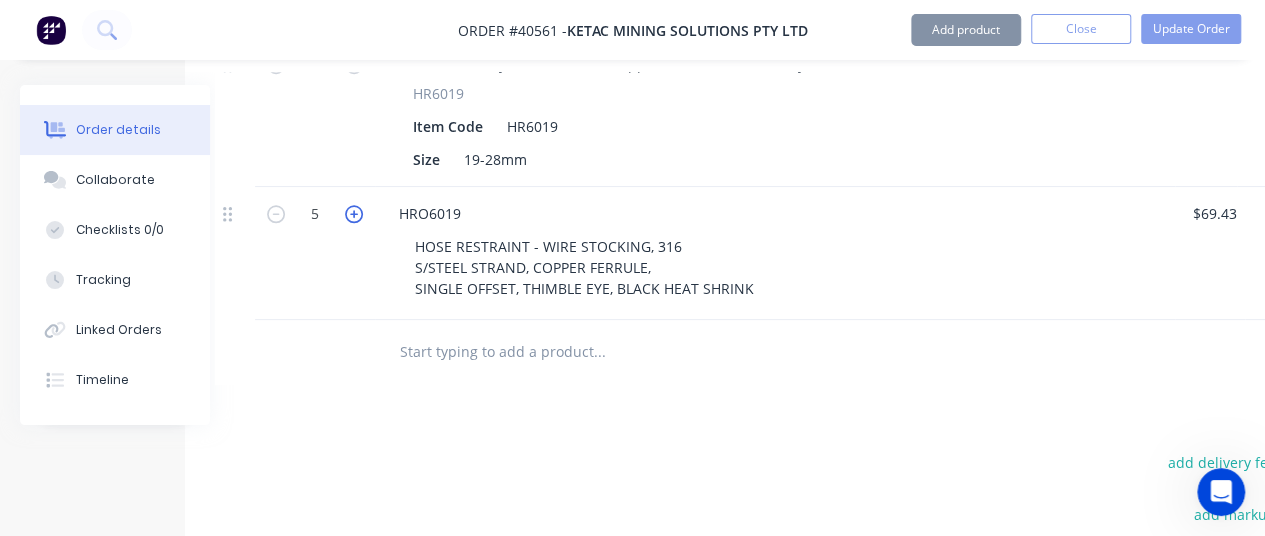 click 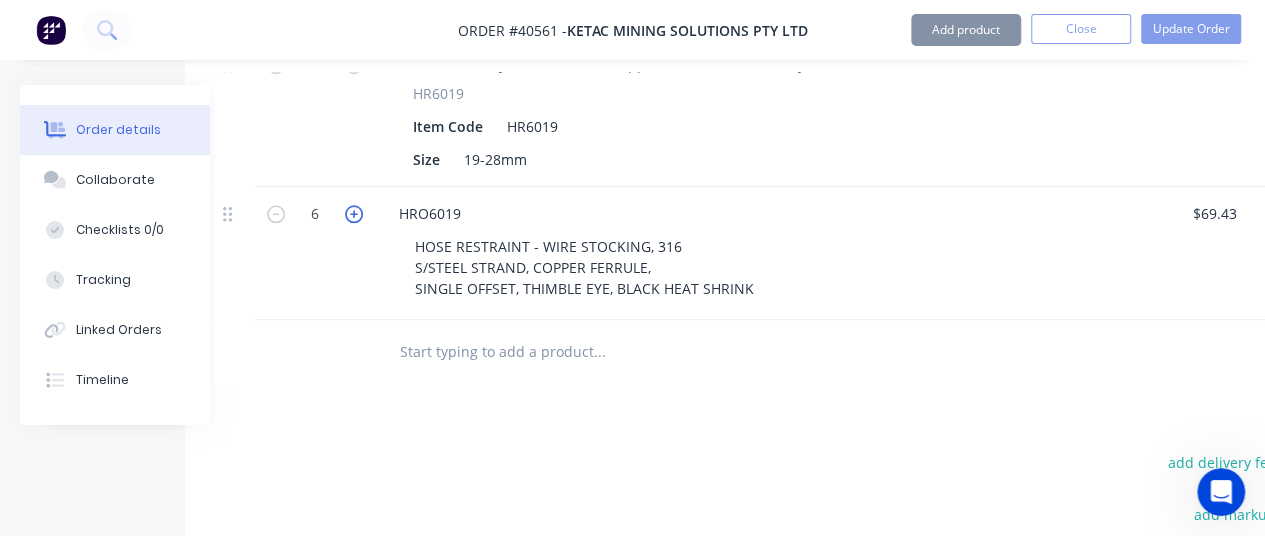 click 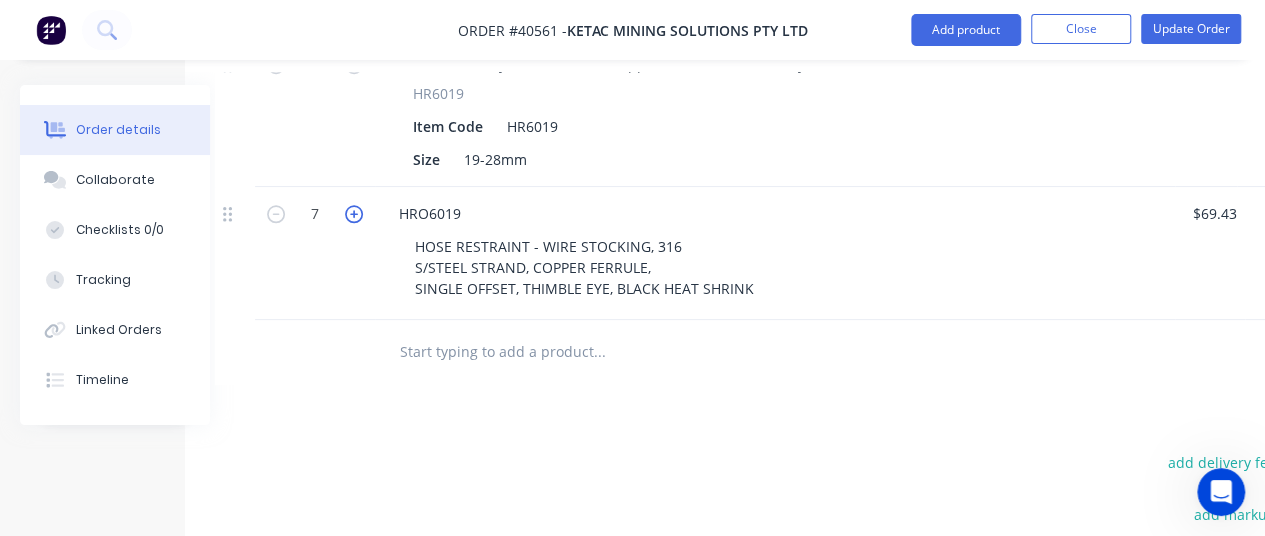 click 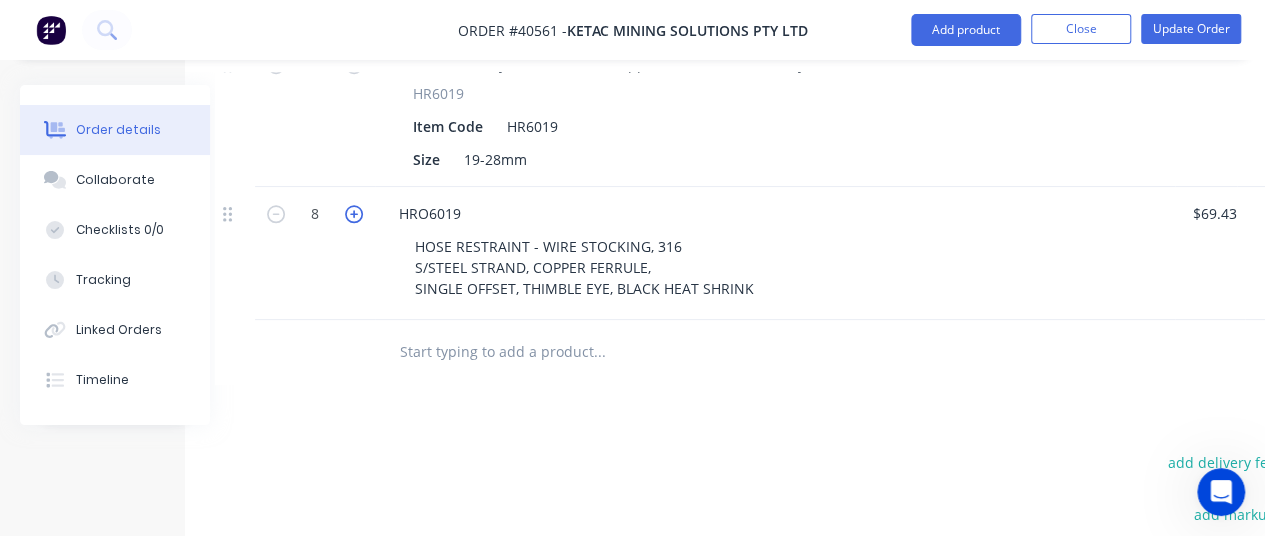 click 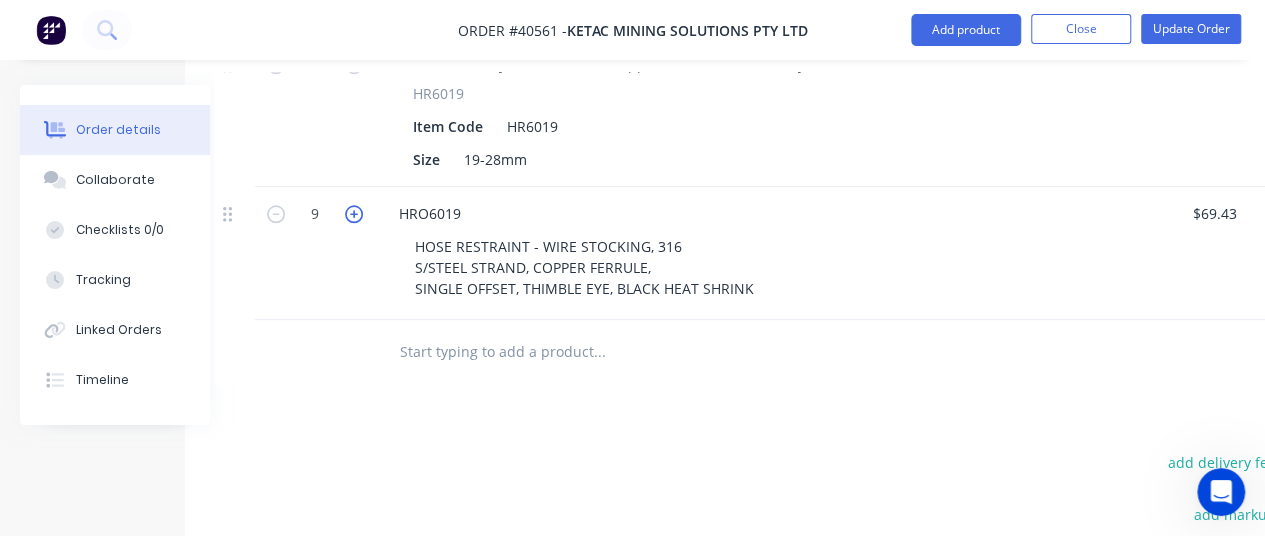 click 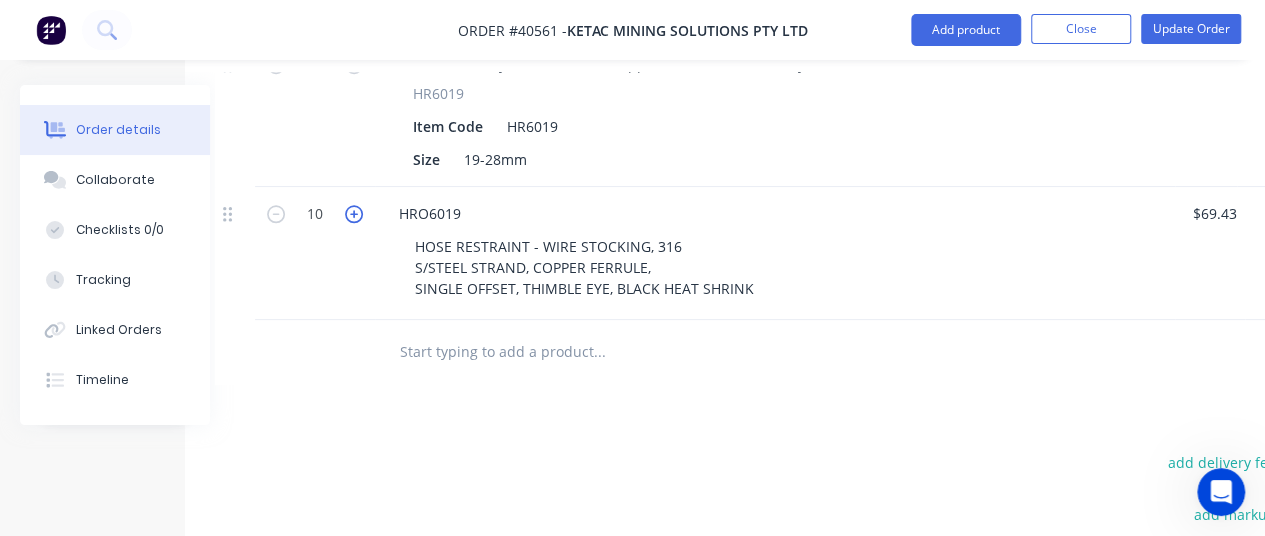 click 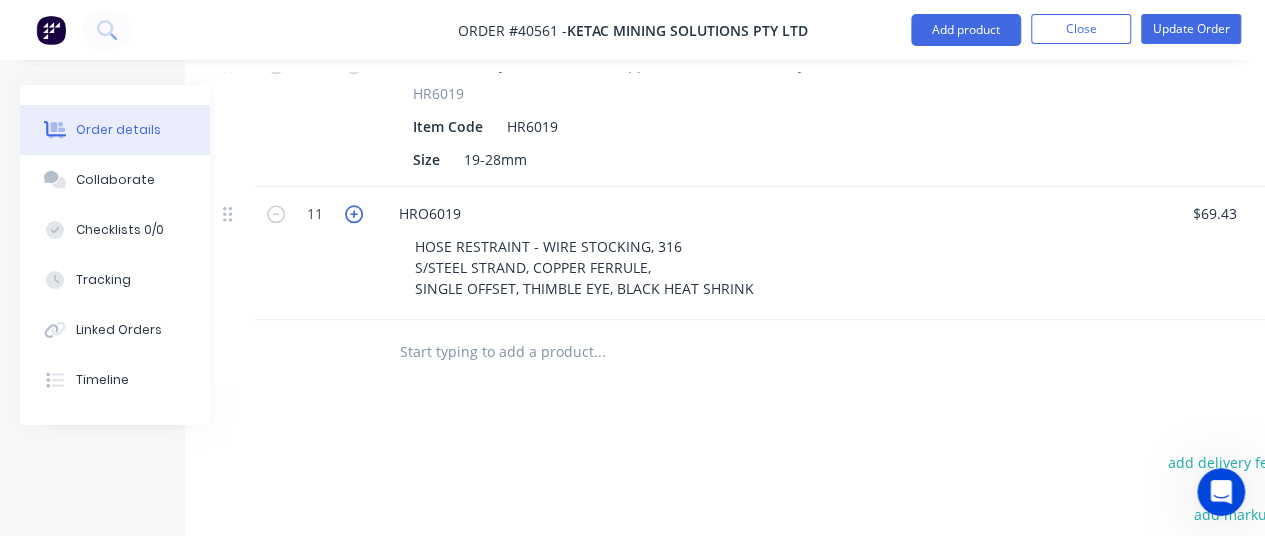click 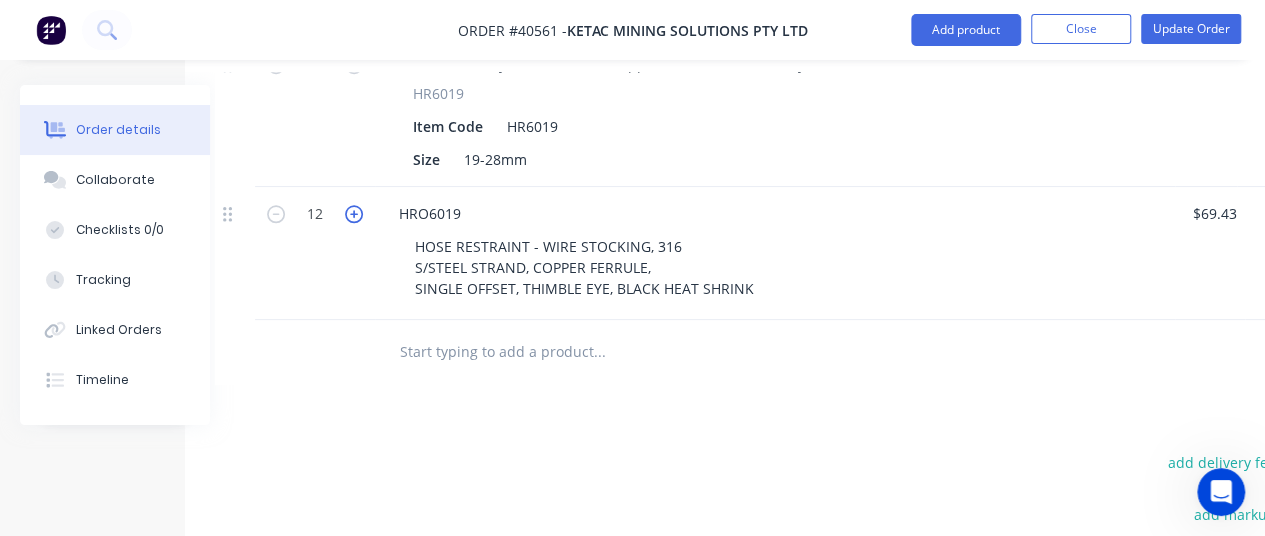 click 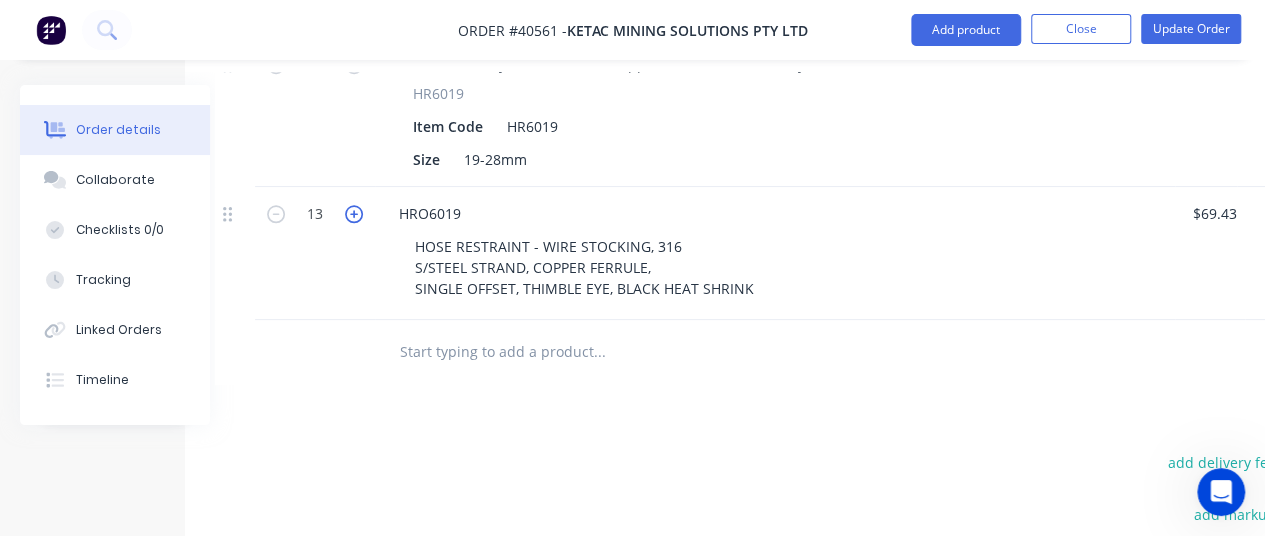 click 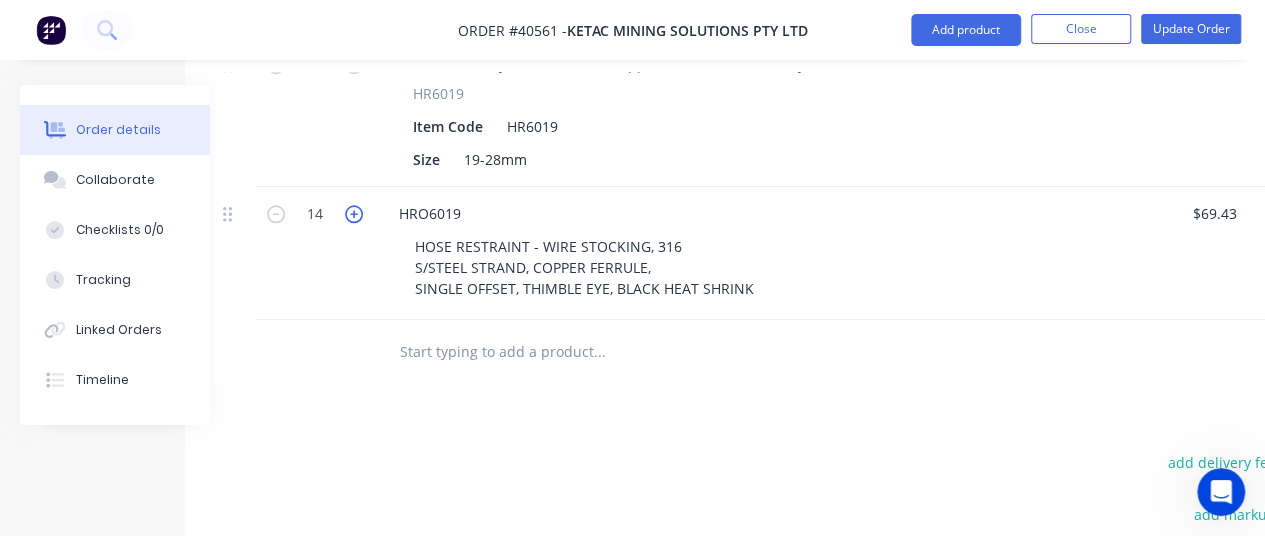 click 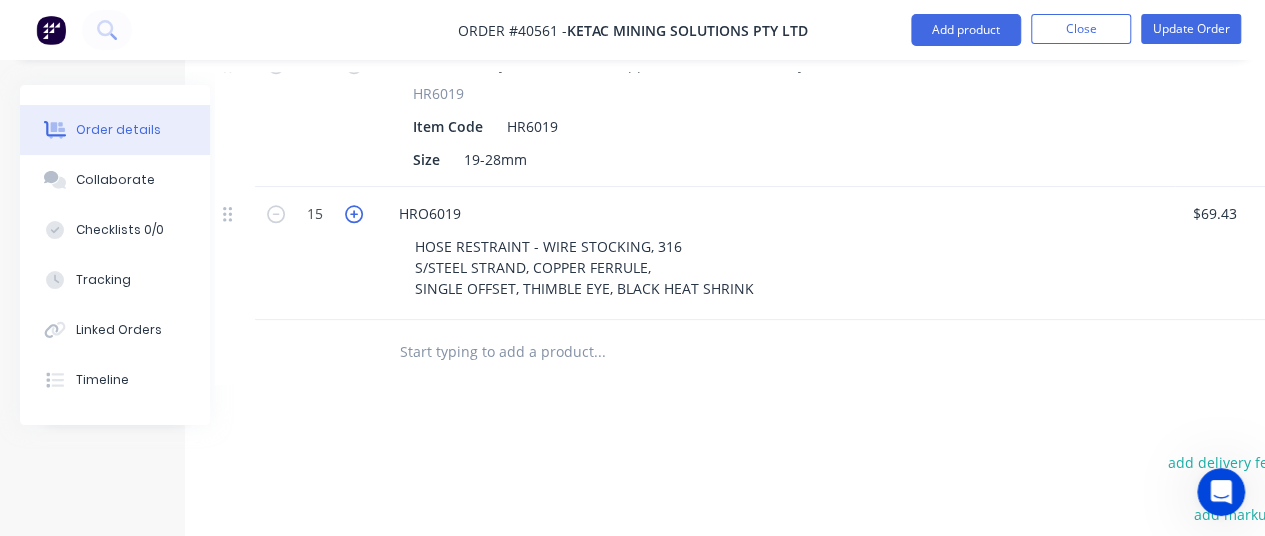click 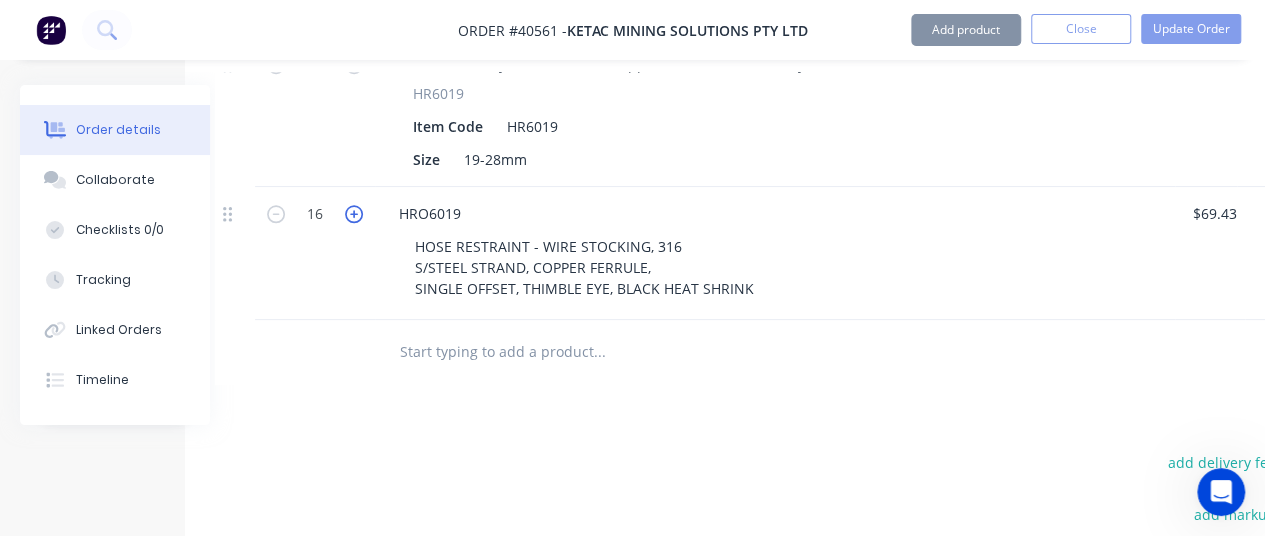 click 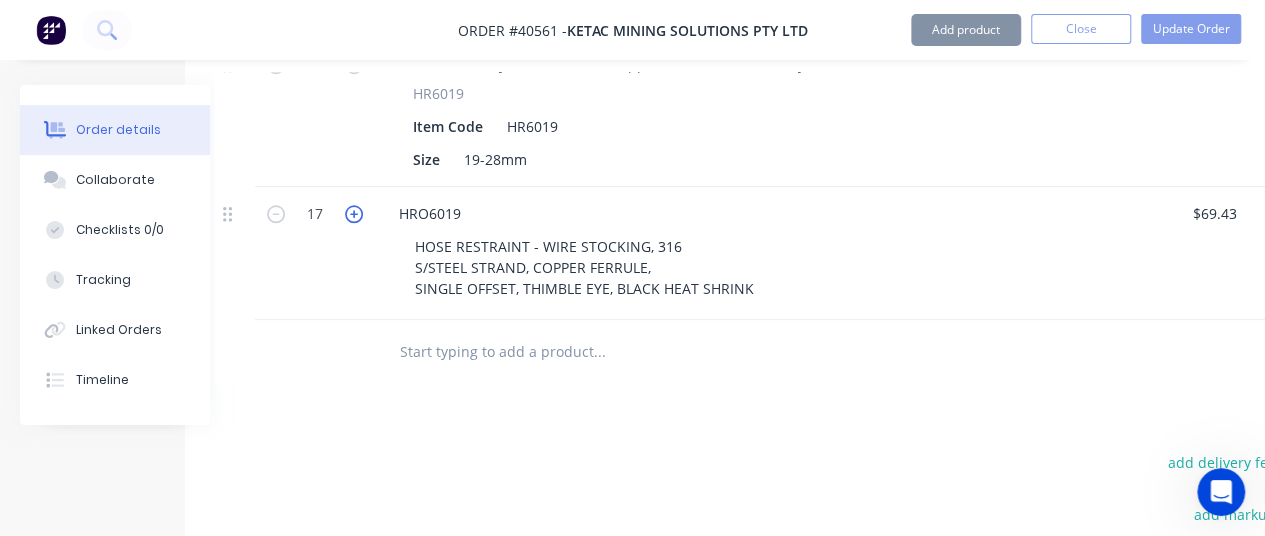 click 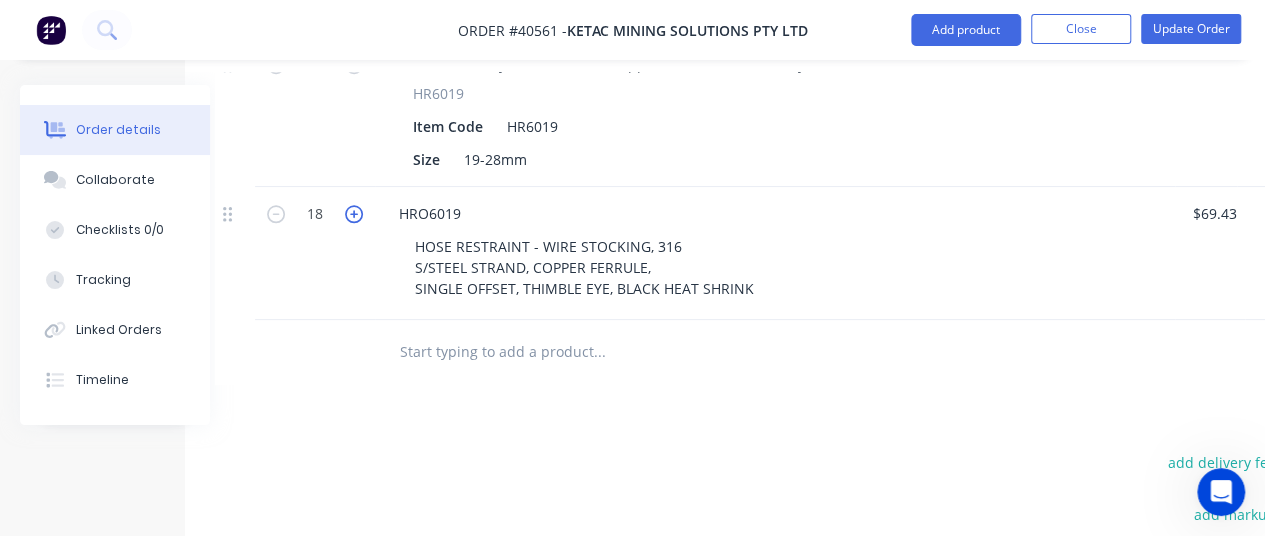 click 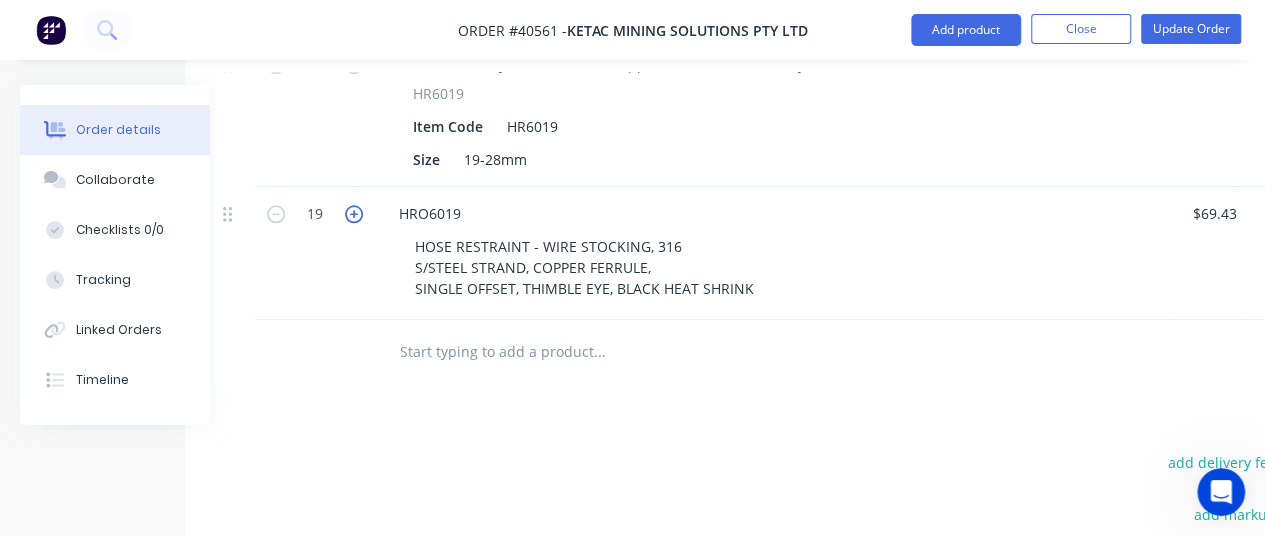 click 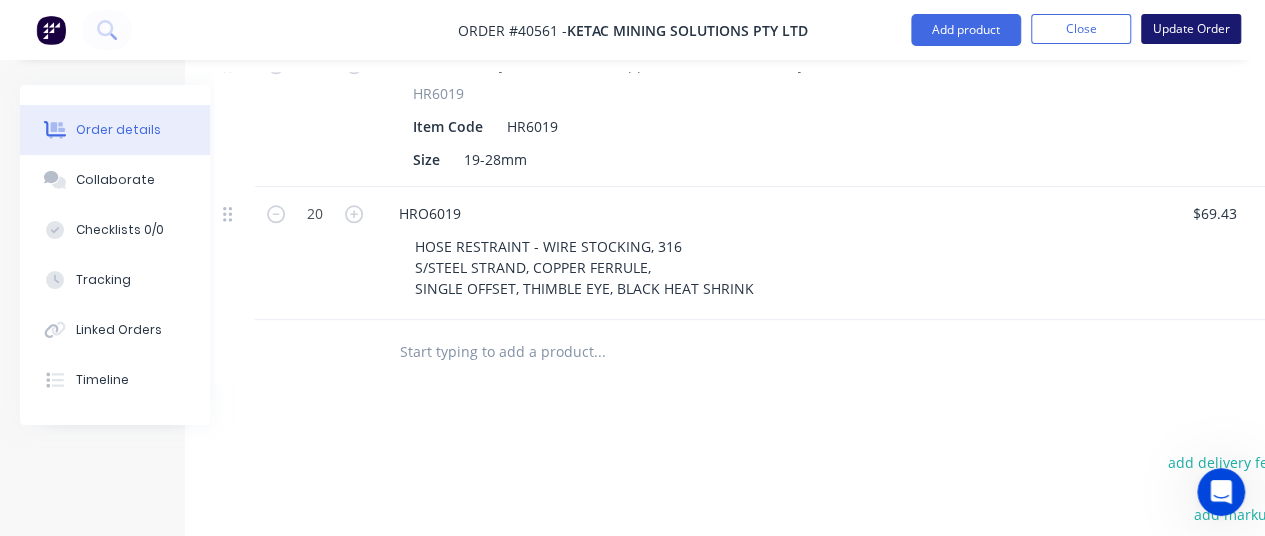 click on "Update Order" at bounding box center (1191, 29) 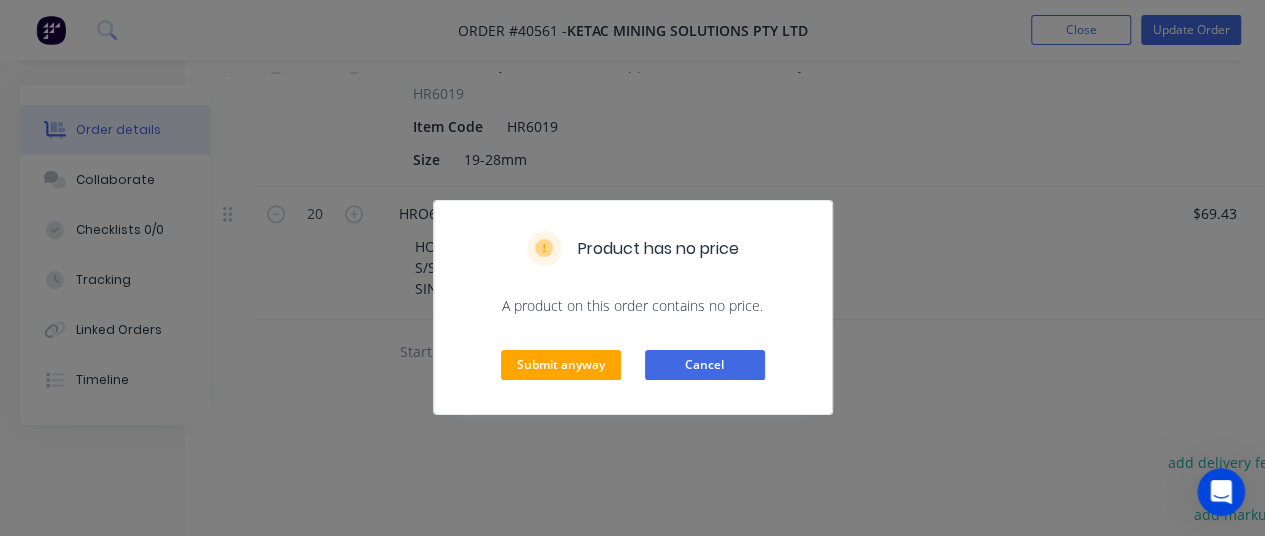 click on "Cancel" at bounding box center [705, 365] 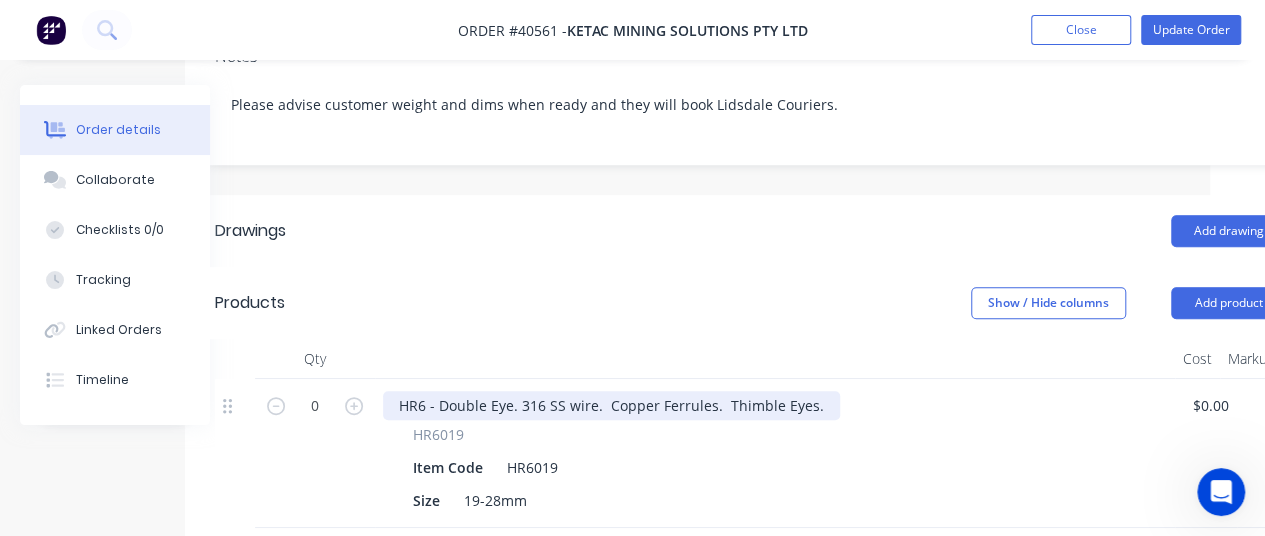 scroll, scrollTop: 472, scrollLeft: 55, axis: both 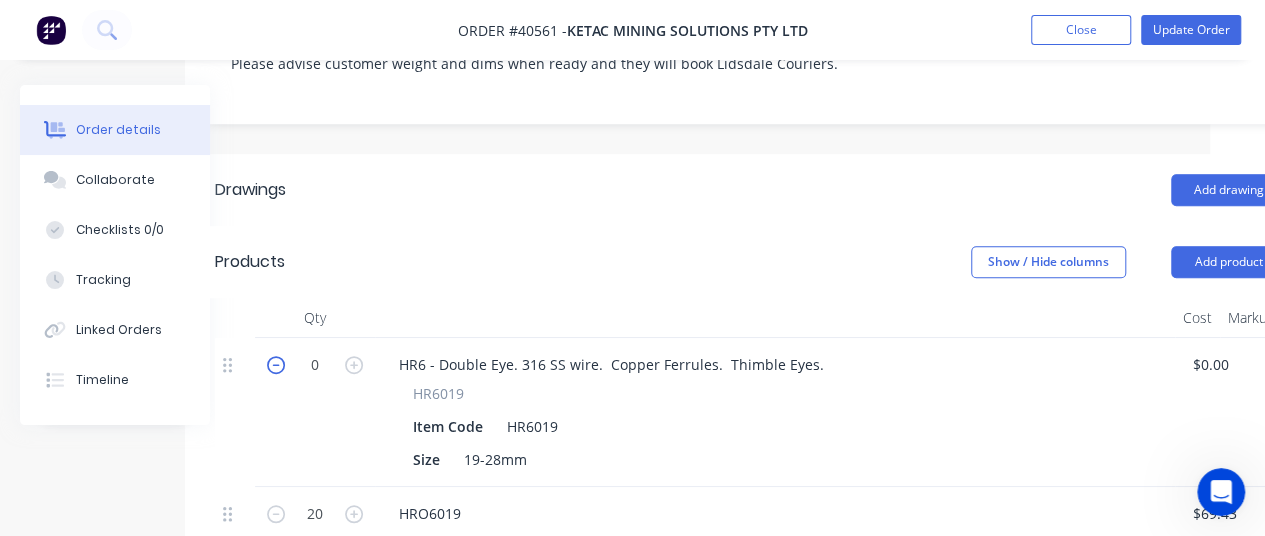click 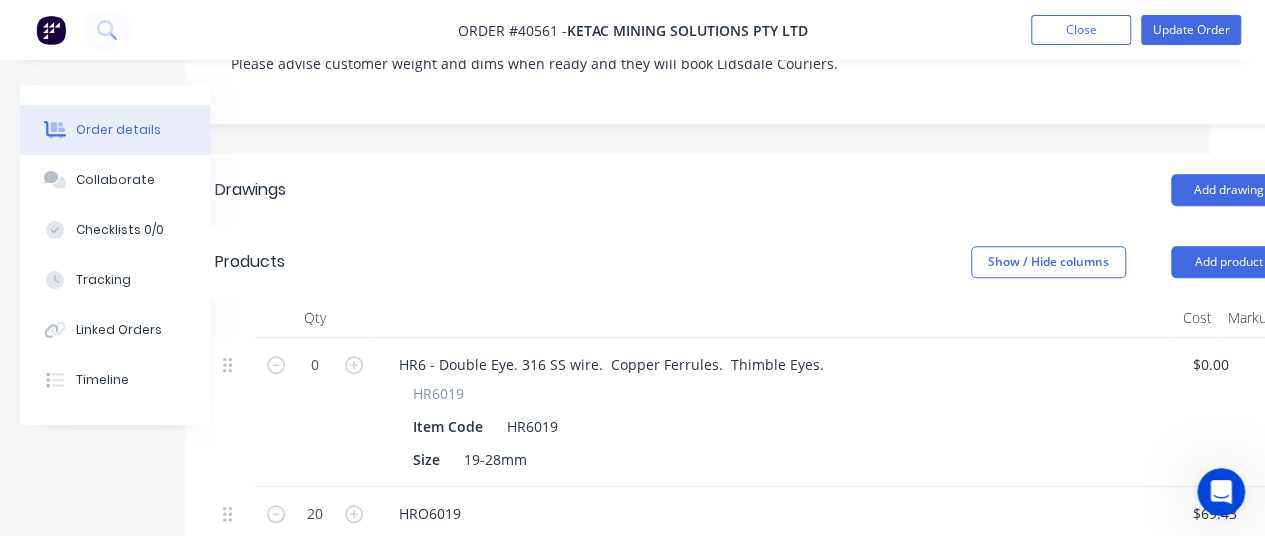 scroll, scrollTop: 372, scrollLeft: 55, axis: both 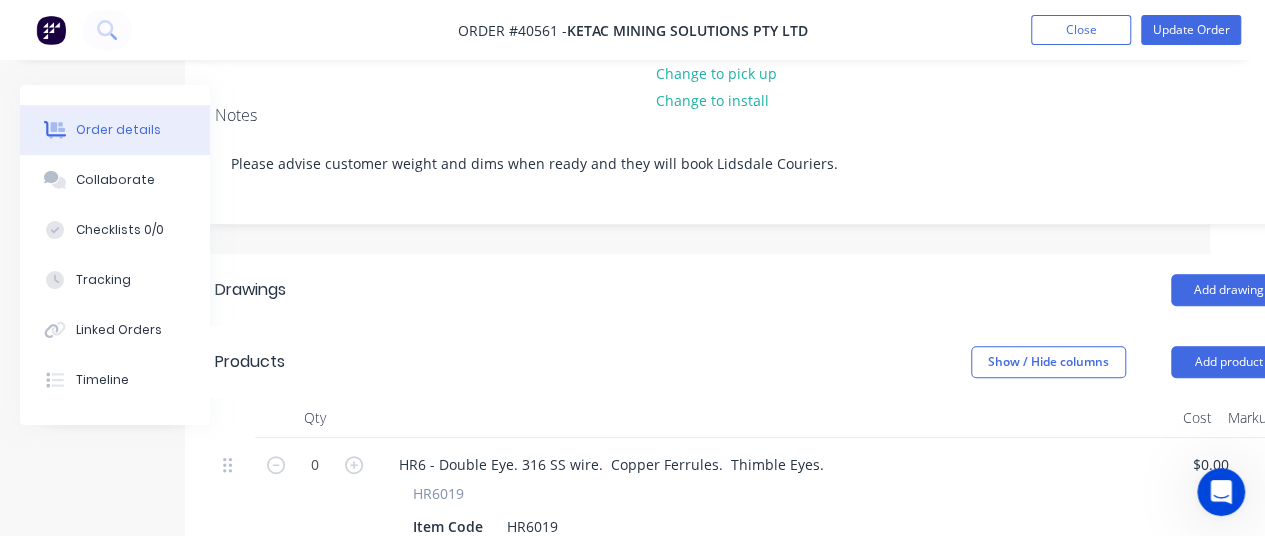 click at bounding box center [235, 463] 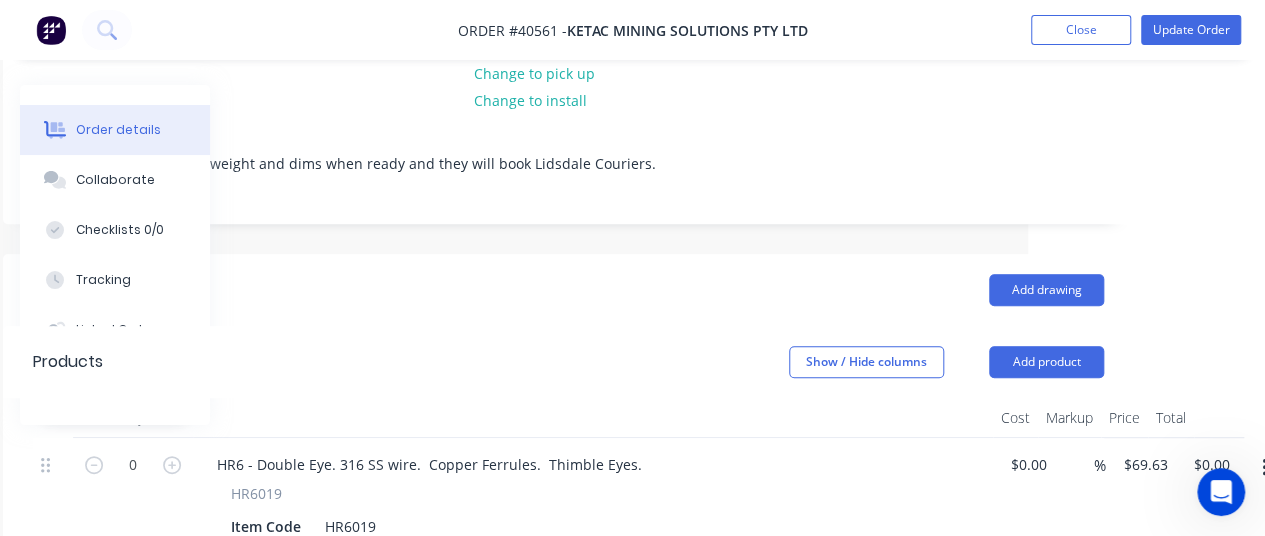 scroll, scrollTop: 372, scrollLeft: 296, axis: both 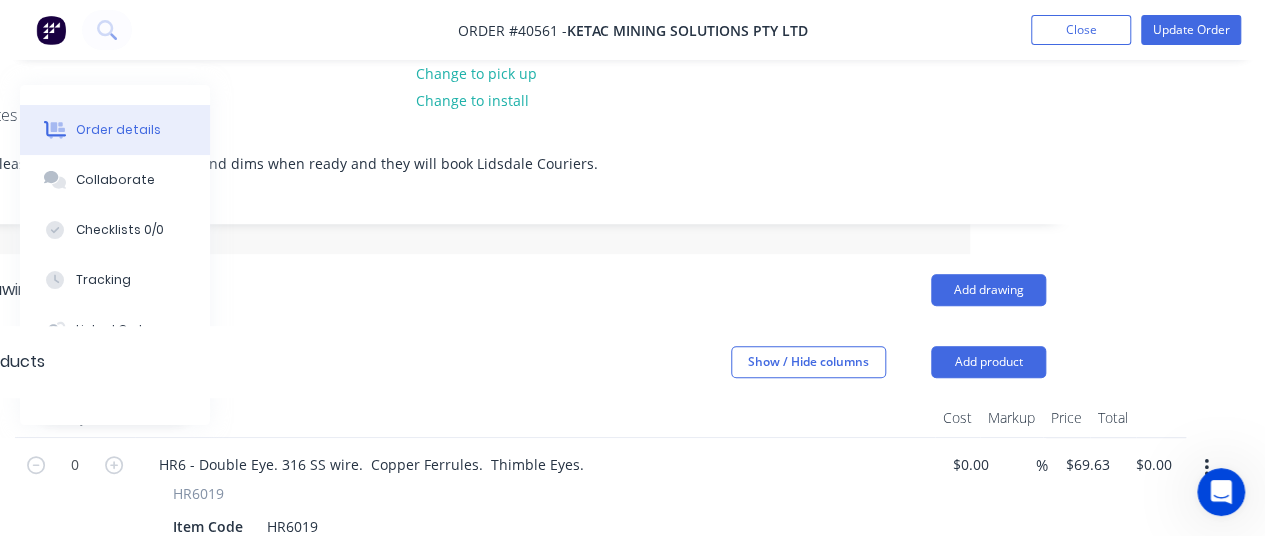 click 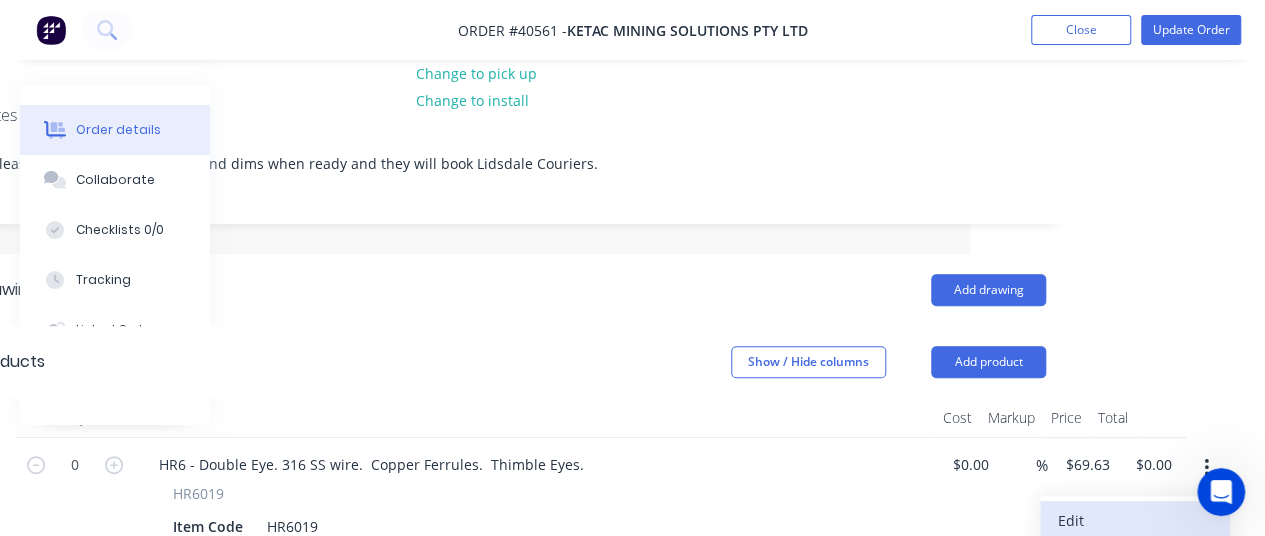 click on "Edit" at bounding box center [1135, 520] 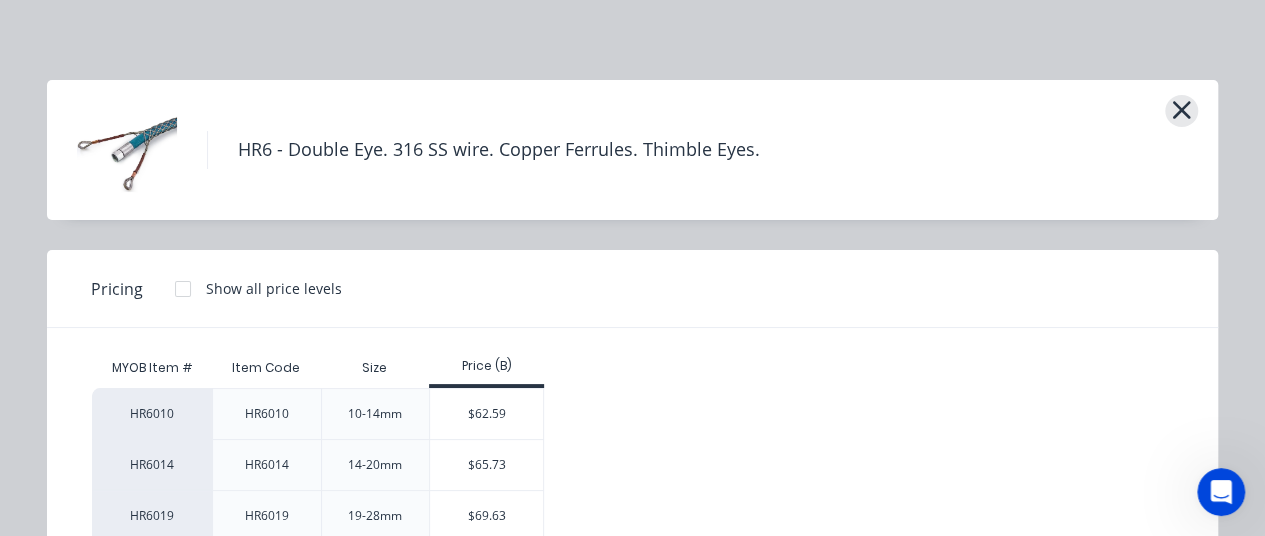 click 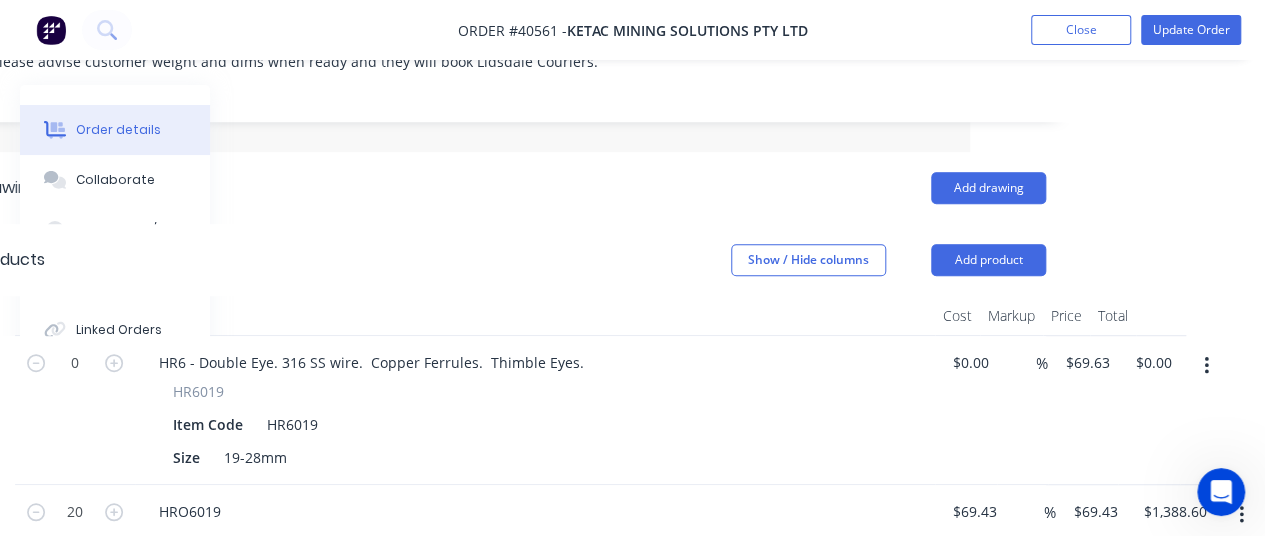 scroll, scrollTop: 472, scrollLeft: 296, axis: both 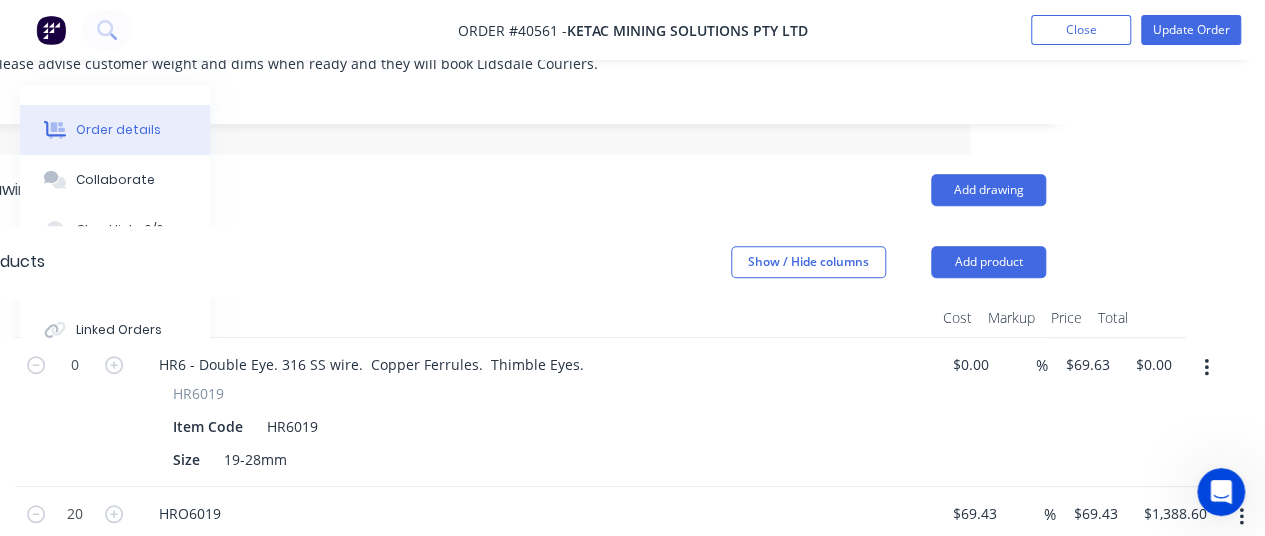 click 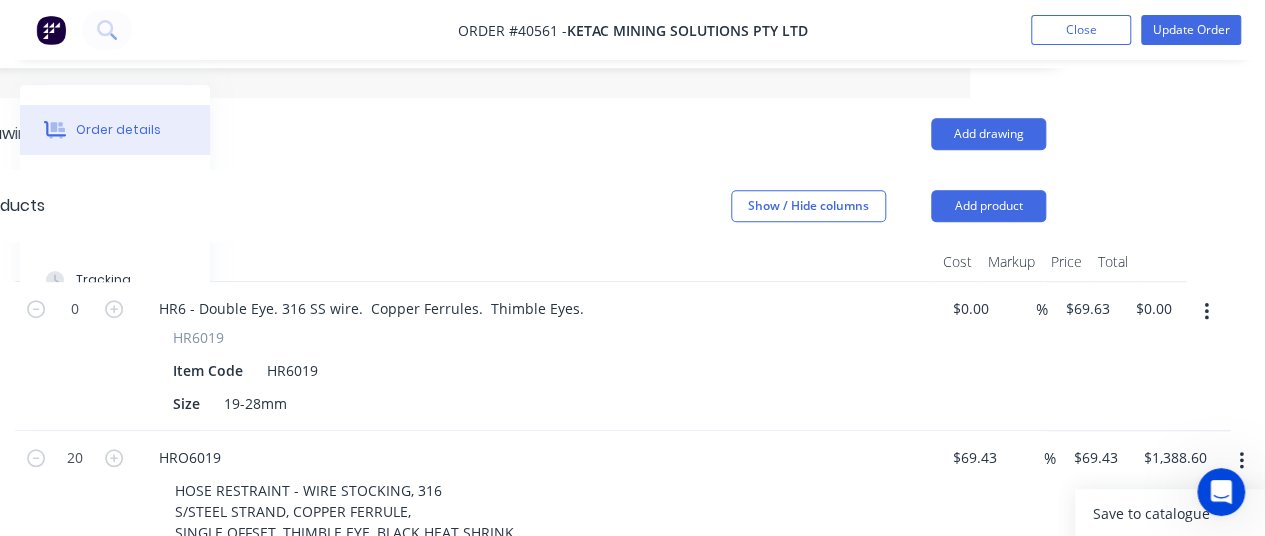 scroll, scrollTop: 572, scrollLeft: 296, axis: both 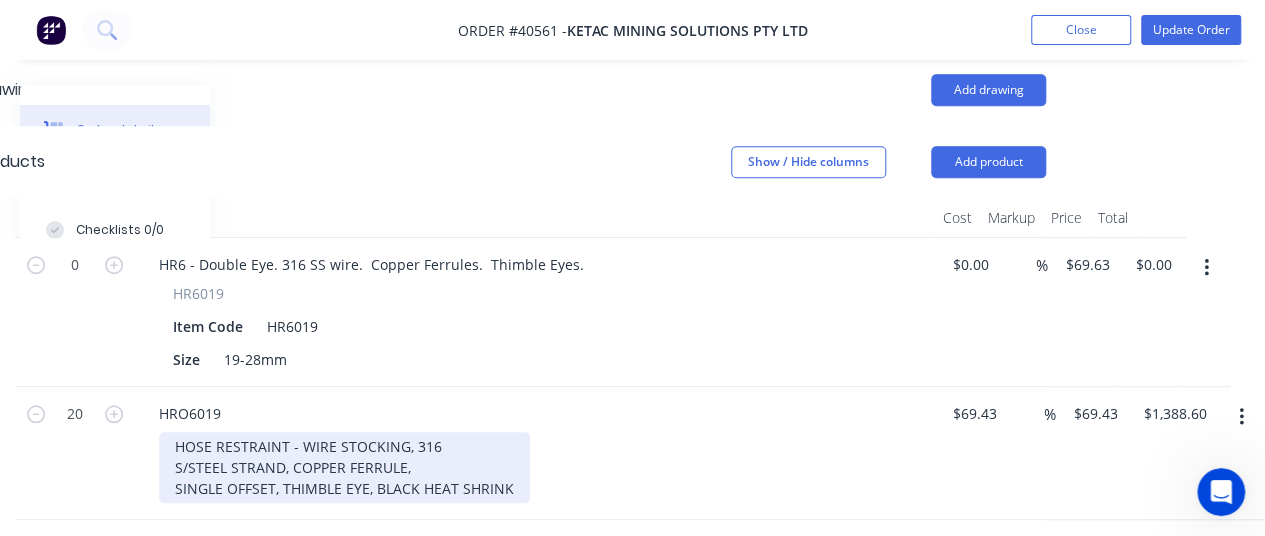 click on "HOSE RESTRAINT - WIRE STOCKING, 316
S/STEEL STRAND, COPPER FERRULE,
SINGLE OFFSET, THIMBLE EYE, BLACK HEAT SHRINK" at bounding box center [344, 467] 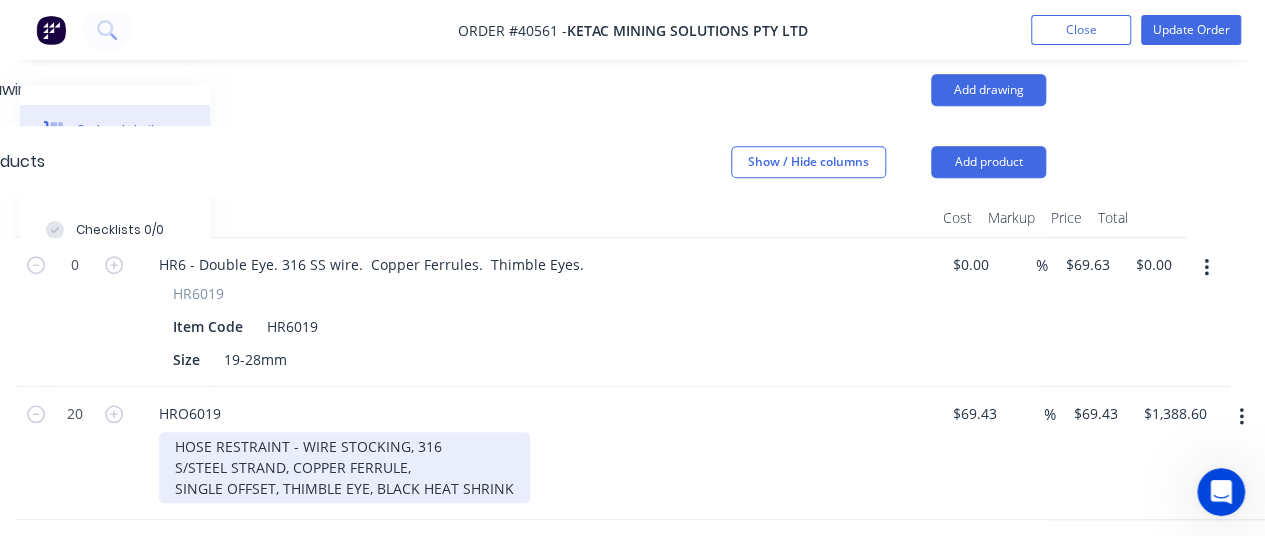 type 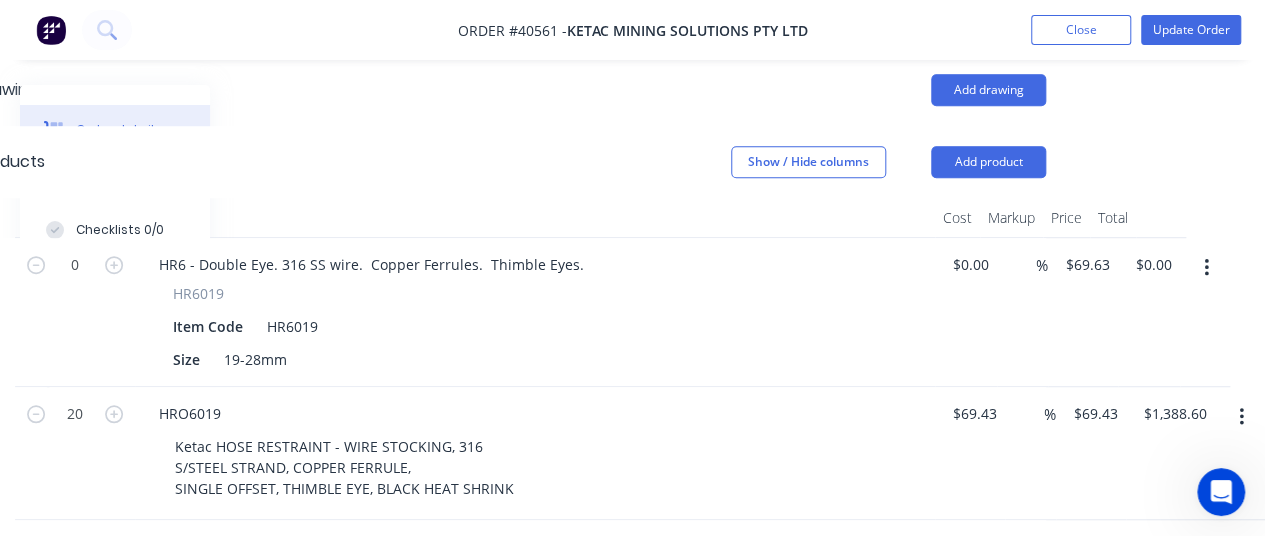 click 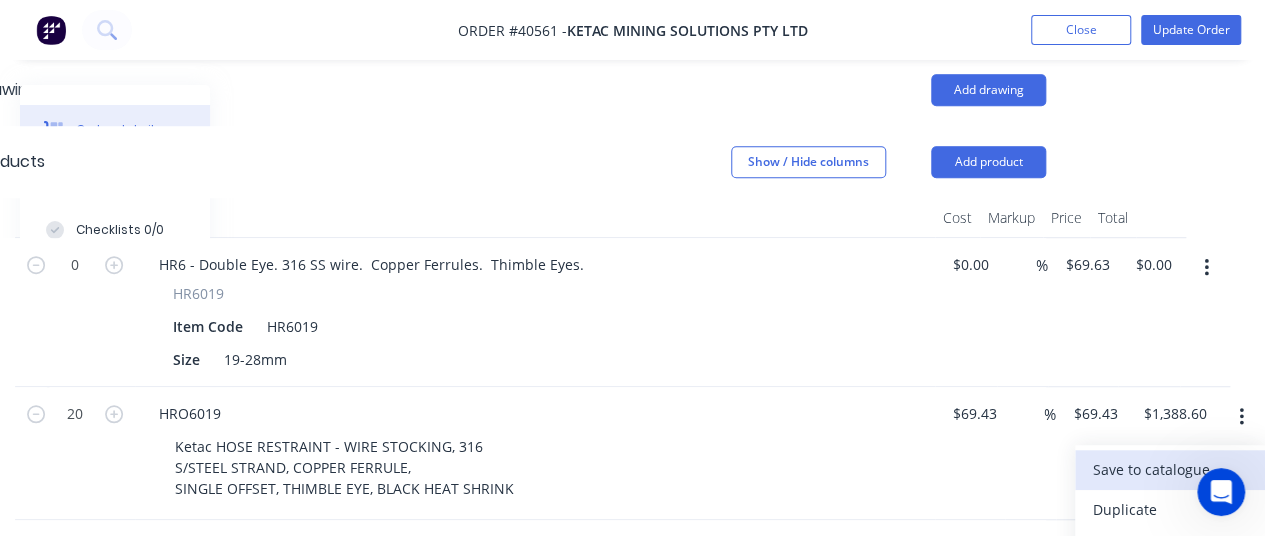 click on "Save to catalogue" at bounding box center [1170, 469] 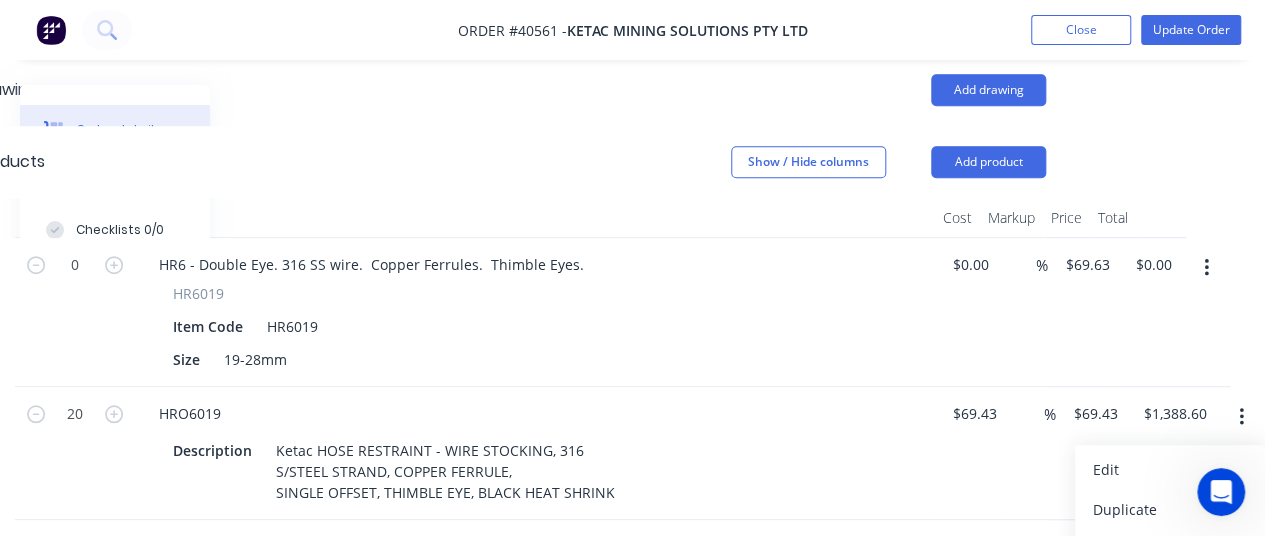 click at bounding box center [1206, 268] 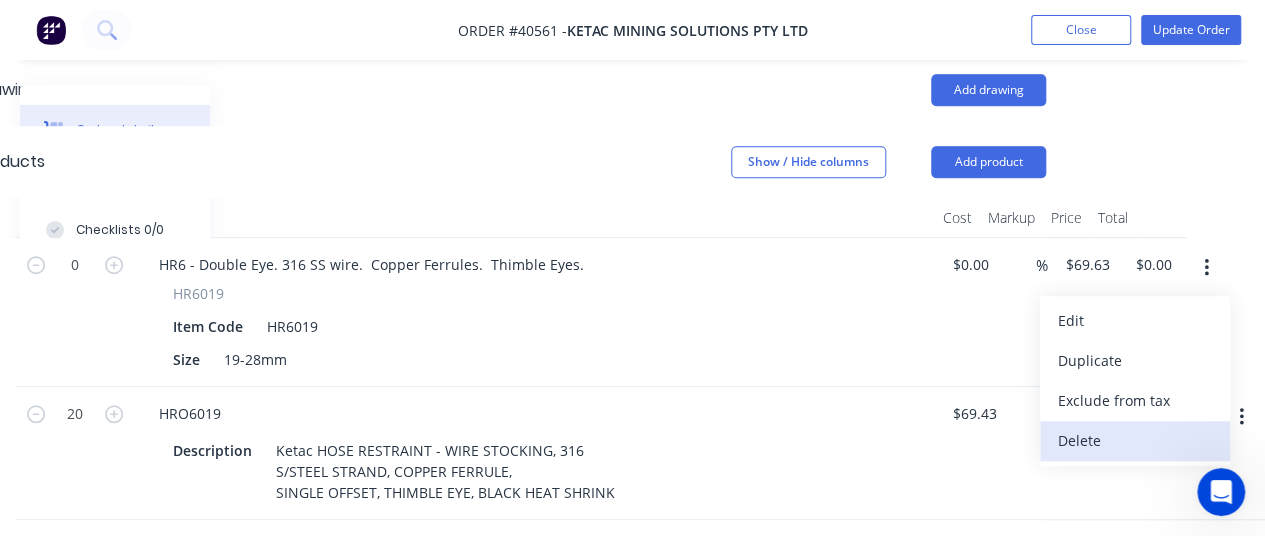 click on "Delete" at bounding box center (1135, 440) 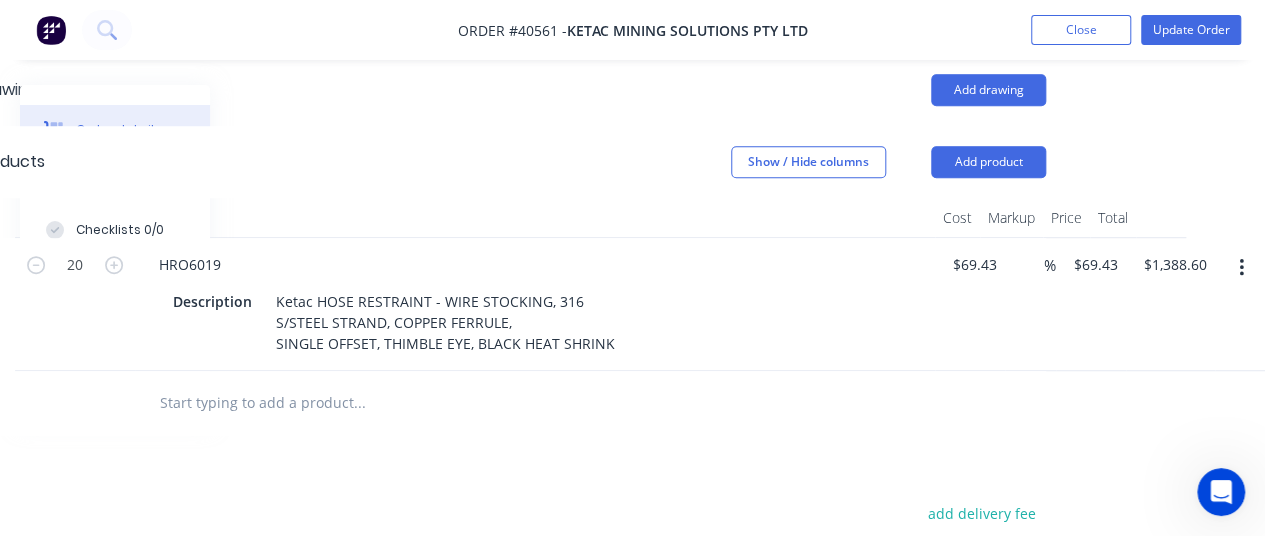 click on "Drawings Add drawing   Products Show / Hide columns Add product     Qty Cost Markup Price Total 20 HRO6019 Description Ketac HOSE RESTRAINT - WIRE STOCKING, 316
S/STEEL STRAND, COPPER FERRULE,
SINGLE OFFSET, THIMBLE EYE, BLACK HEAT SHRINK $69.43 $69.43 % $69.43 $69.43 $1,388.60 $1,388.60   add delivery fee add markup add discount Labour $0.00 Sub total $1,388.60 Margin $0.00  ( 0.00 %) Tax $138.86 Total $1,527.46" at bounding box center [510, 485] 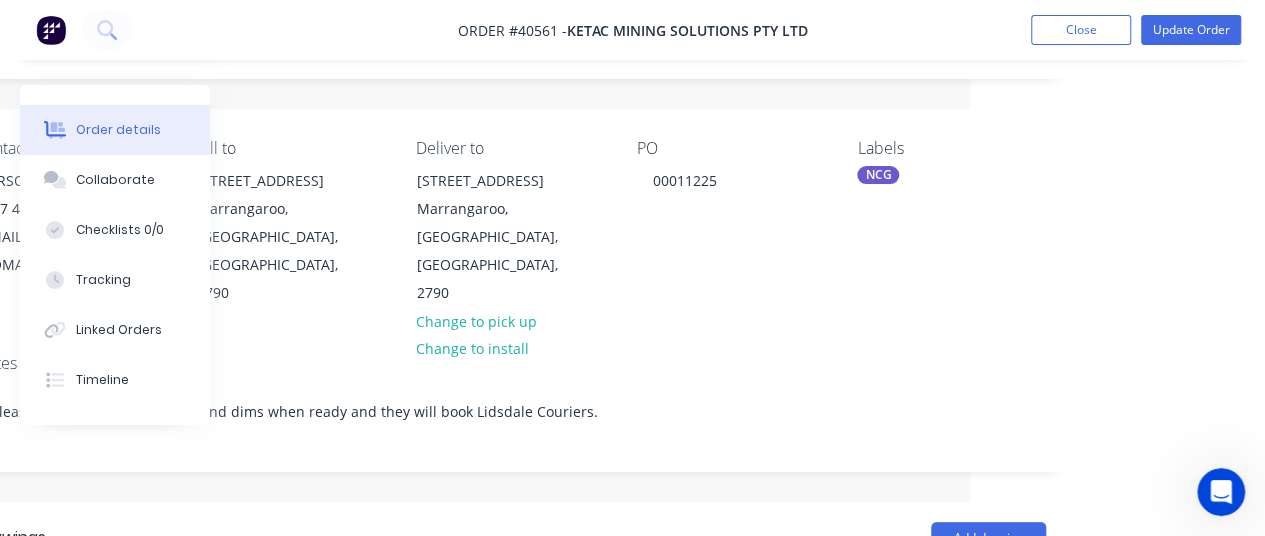 scroll, scrollTop: 0, scrollLeft: 296, axis: horizontal 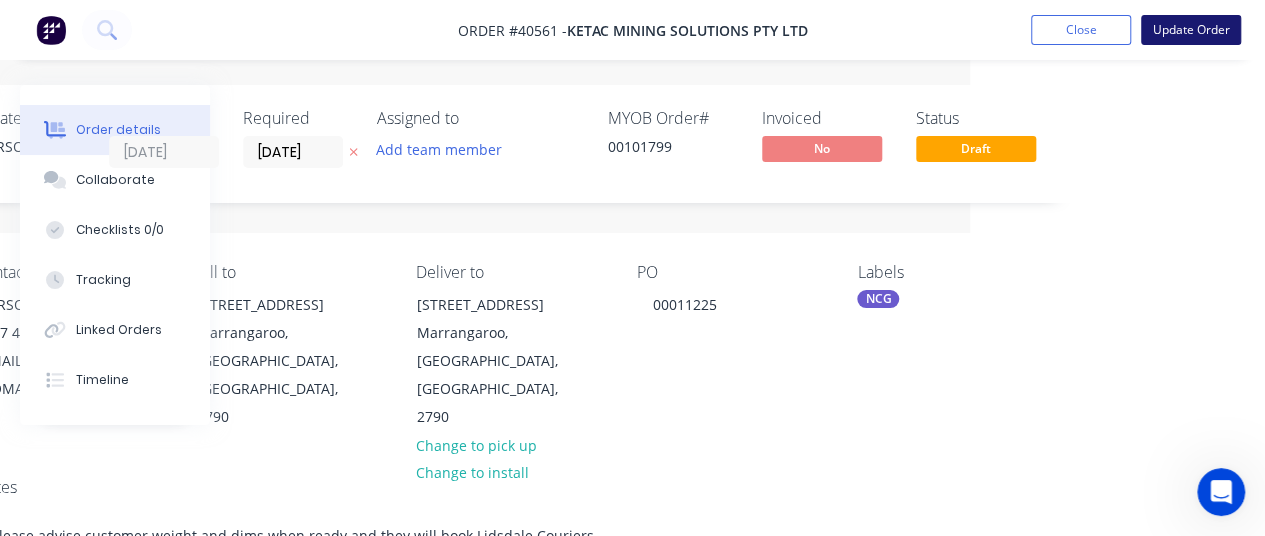 click on "Update Order" at bounding box center [1191, 30] 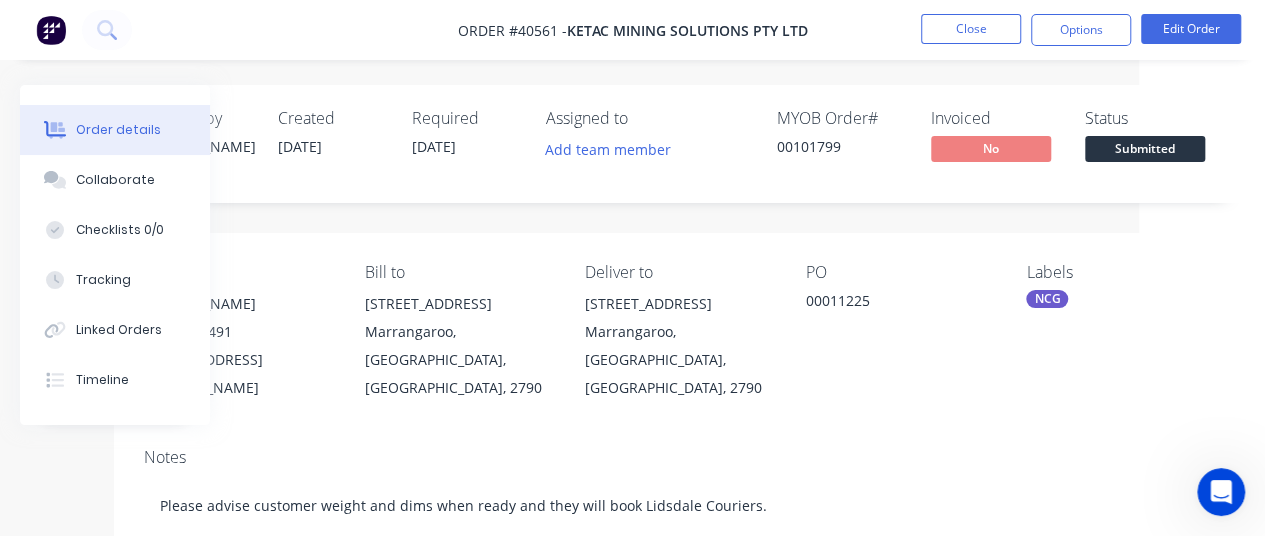 click on "Order #40561 -  KETAC MINING SOLUTIONS PTY LTD Close Options     Edit Order" at bounding box center (632, 30) 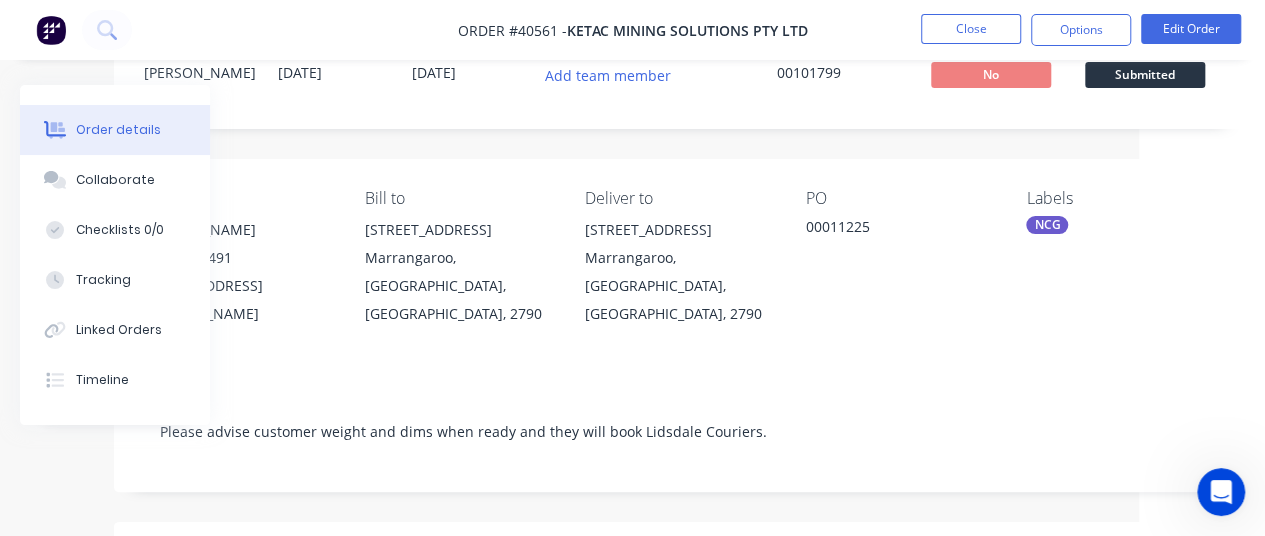 scroll, scrollTop: 0, scrollLeft: 126, axis: horizontal 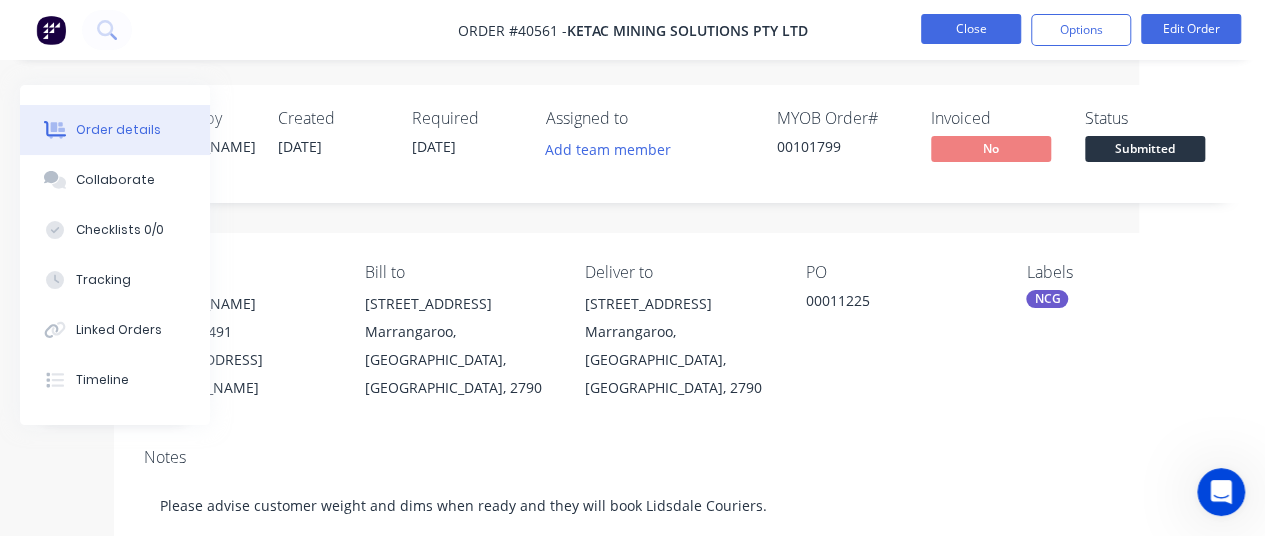 click on "Close" at bounding box center [971, 29] 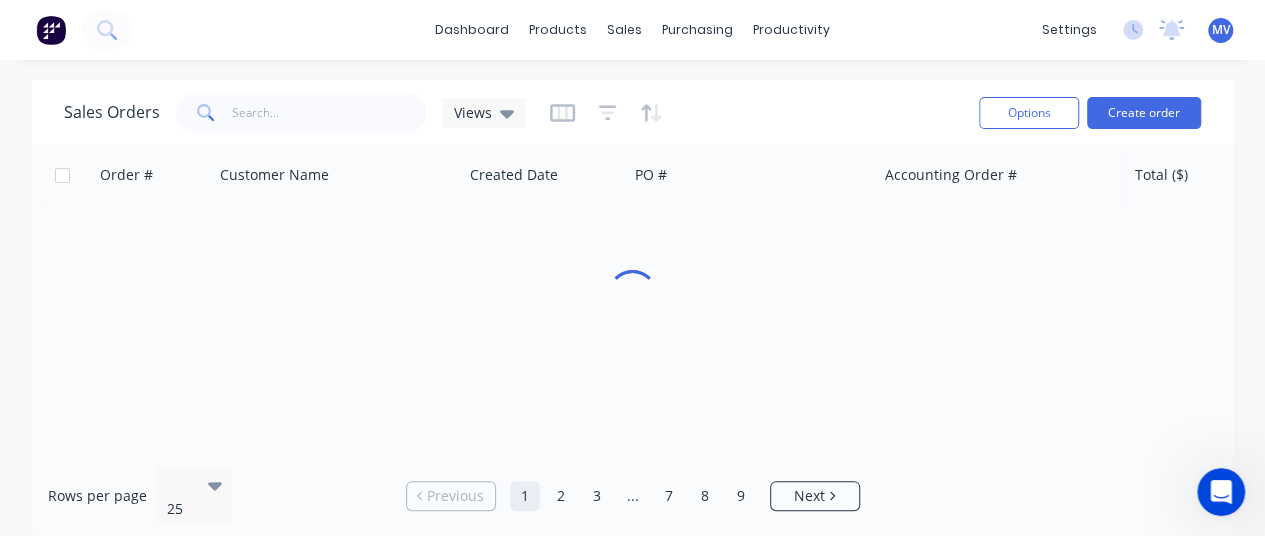 scroll, scrollTop: 0, scrollLeft: 0, axis: both 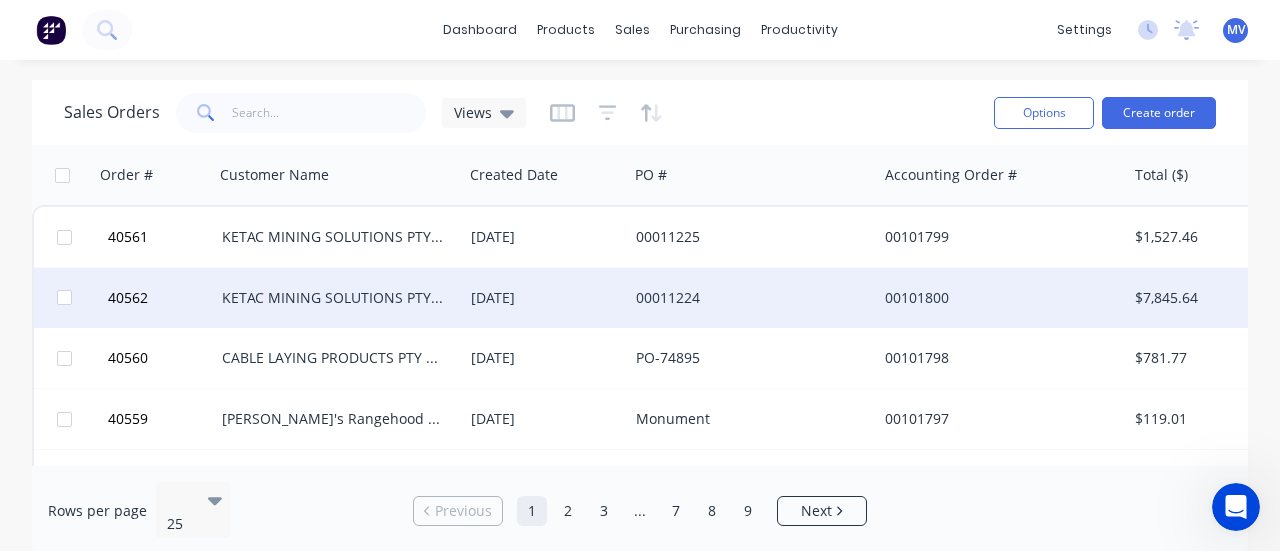 click on "KETAC MINING SOLUTIONS PTY LTD" at bounding box center [333, 298] 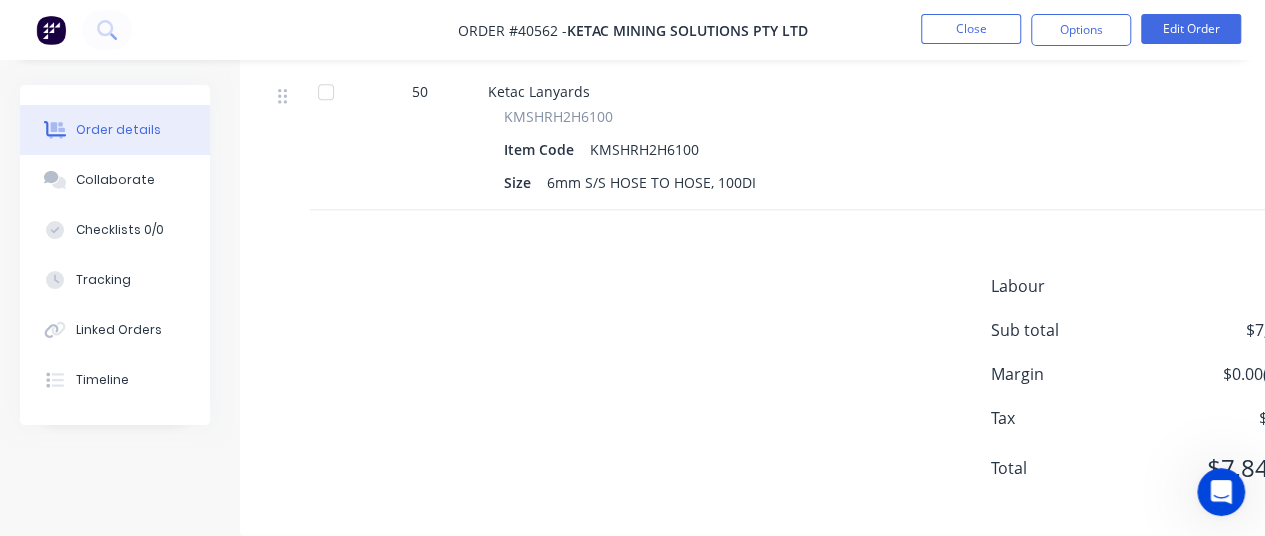 scroll, scrollTop: 1062, scrollLeft: 0, axis: vertical 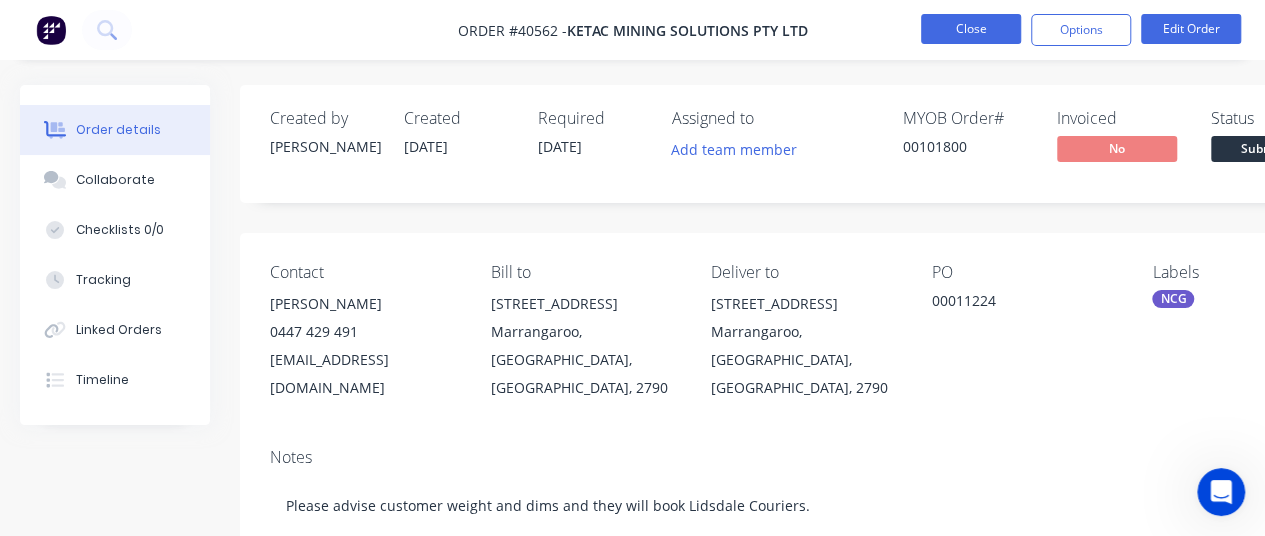 click on "Close" at bounding box center [971, 29] 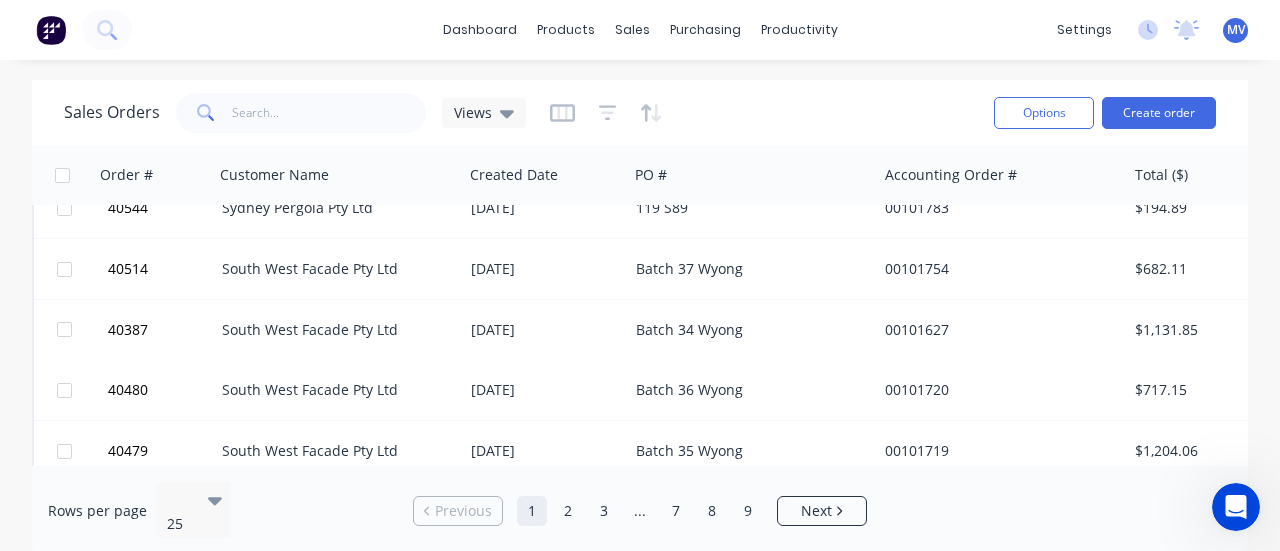 scroll, scrollTop: 1265, scrollLeft: 0, axis: vertical 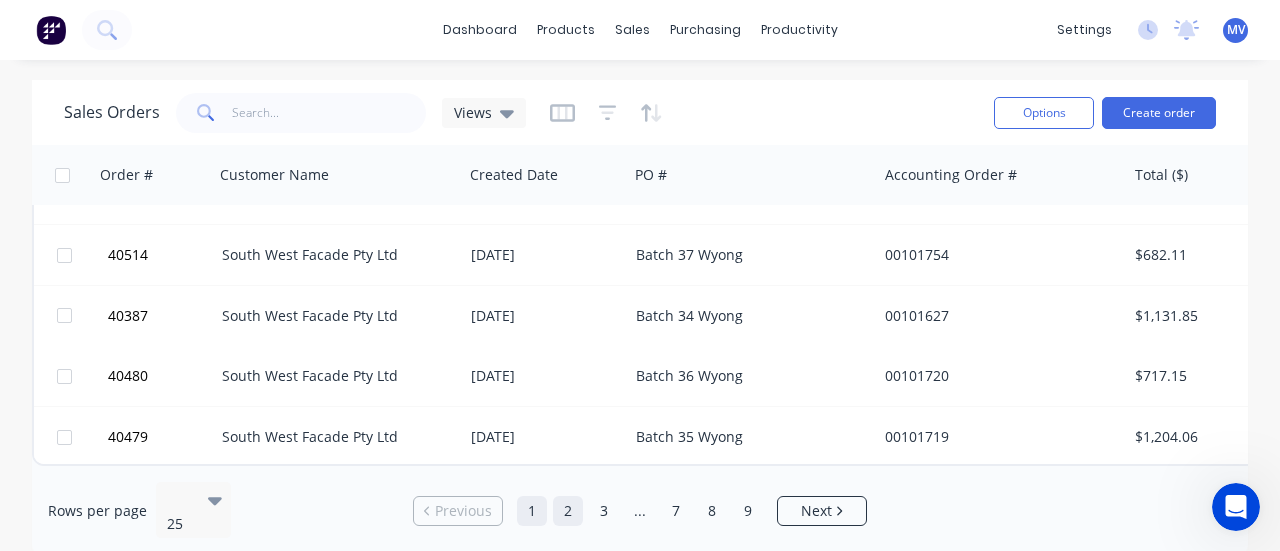 click on "2" at bounding box center [568, 511] 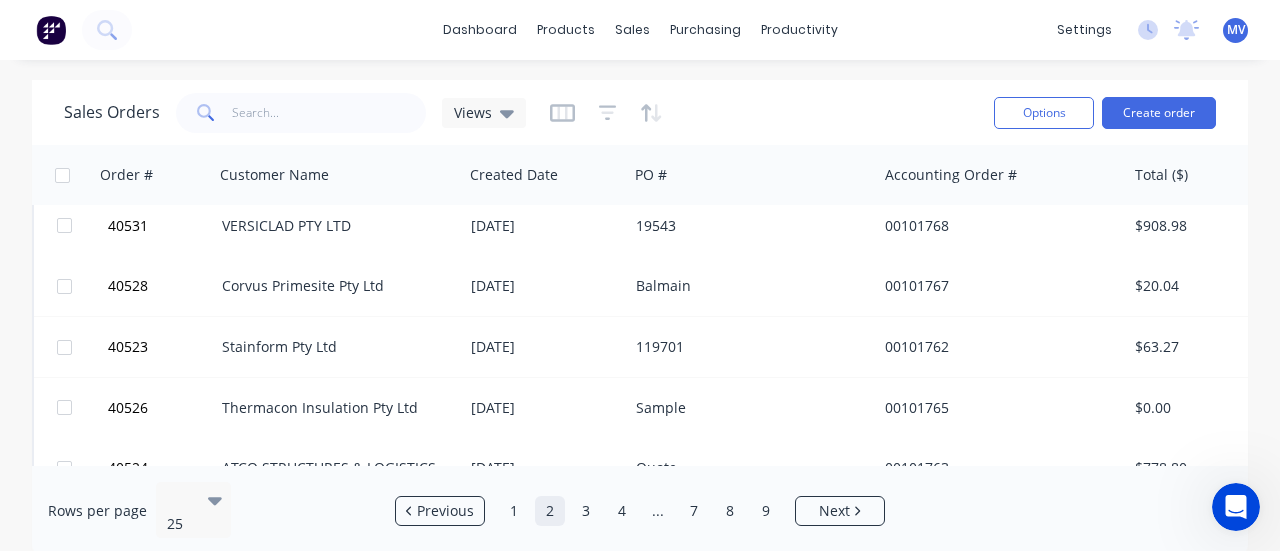 scroll, scrollTop: 900, scrollLeft: 0, axis: vertical 